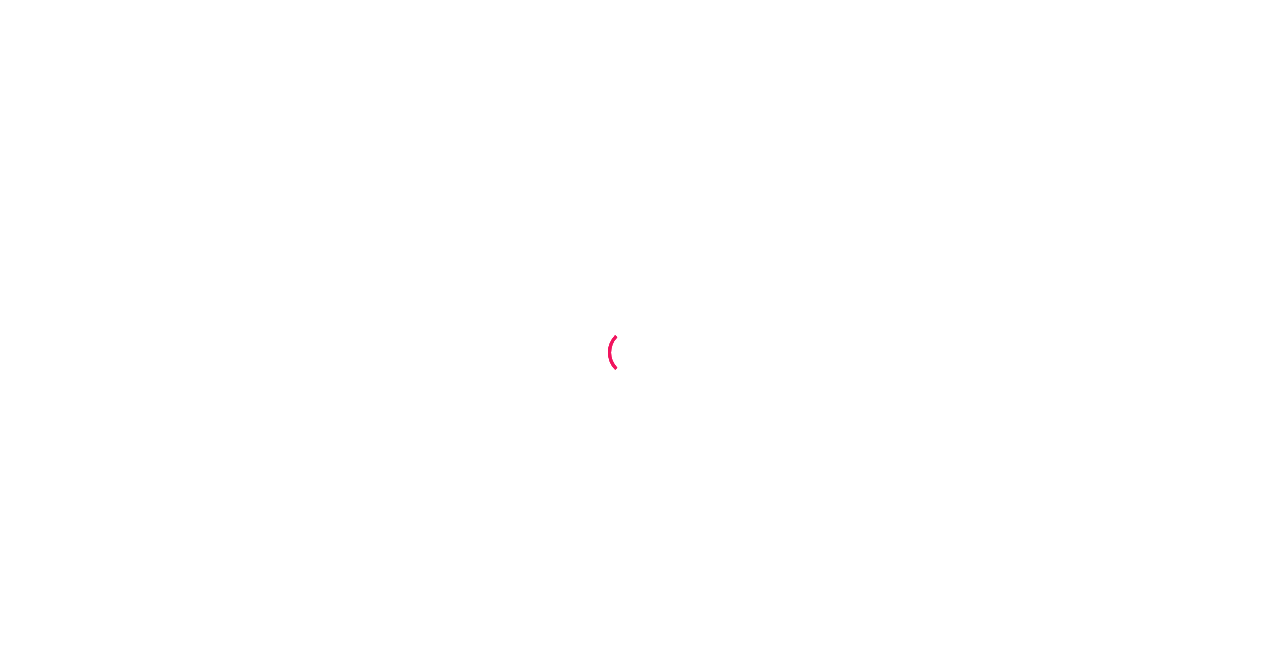 scroll, scrollTop: 0, scrollLeft: 0, axis: both 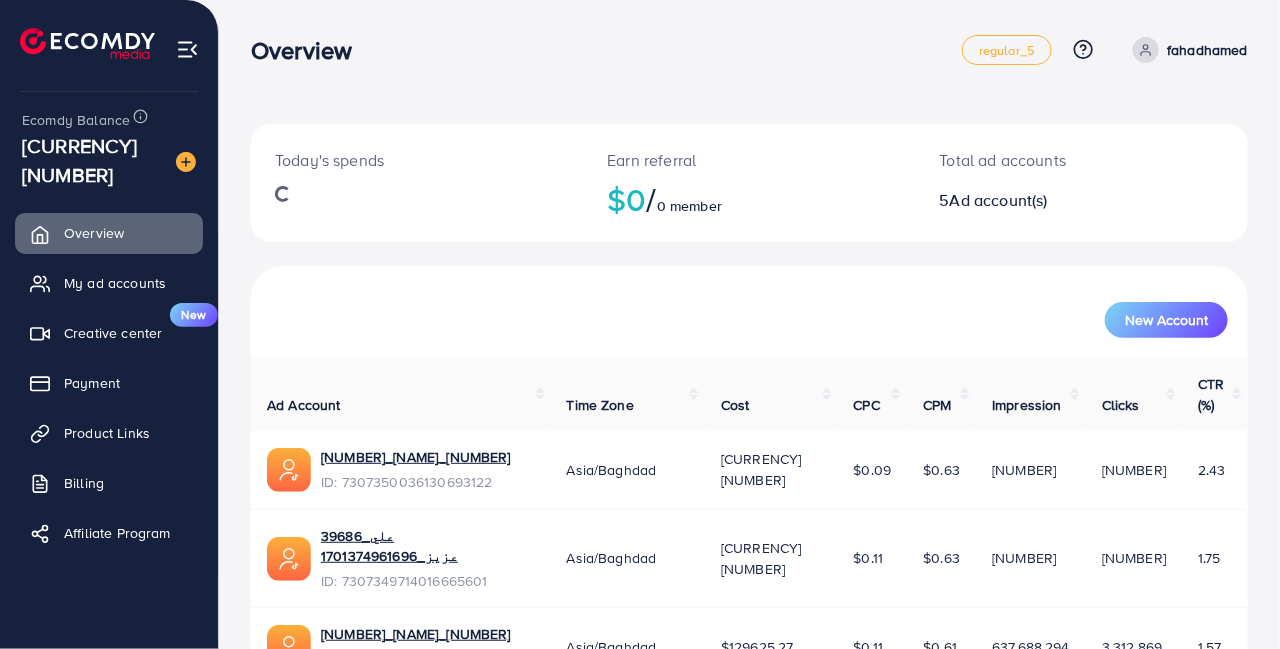 click on "Payment" at bounding box center [109, 383] 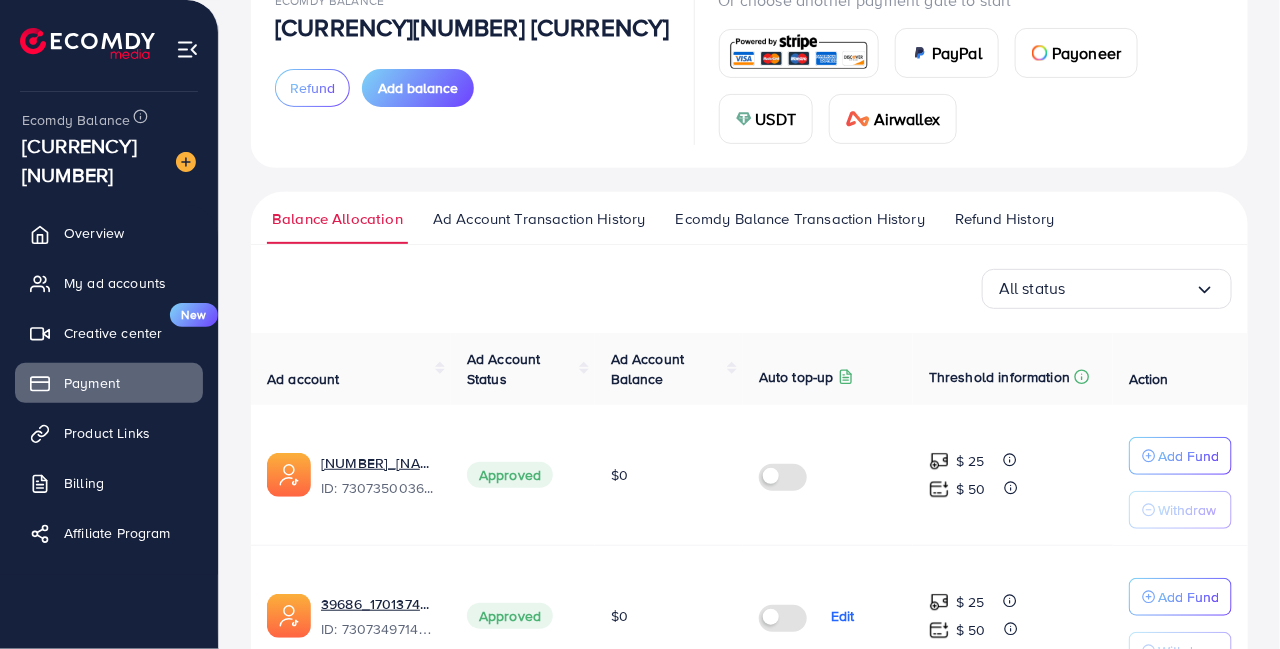 scroll, scrollTop: 156, scrollLeft: 0, axis: vertical 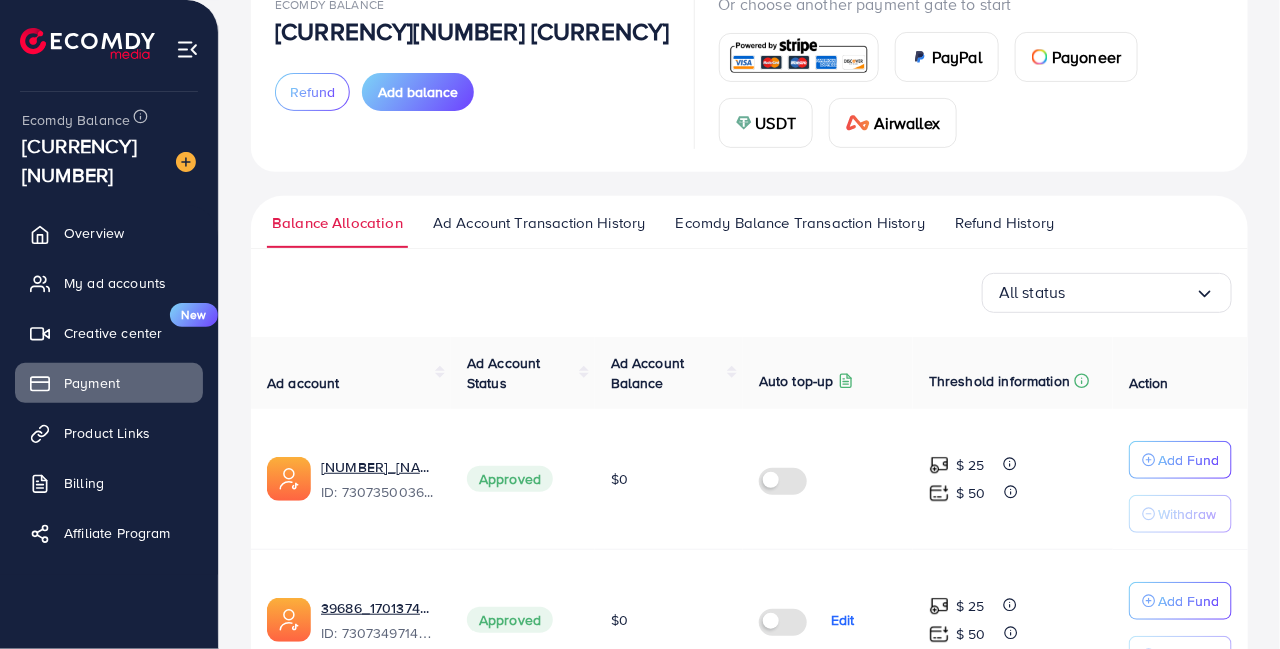 click on "Add balance" at bounding box center (418, 92) 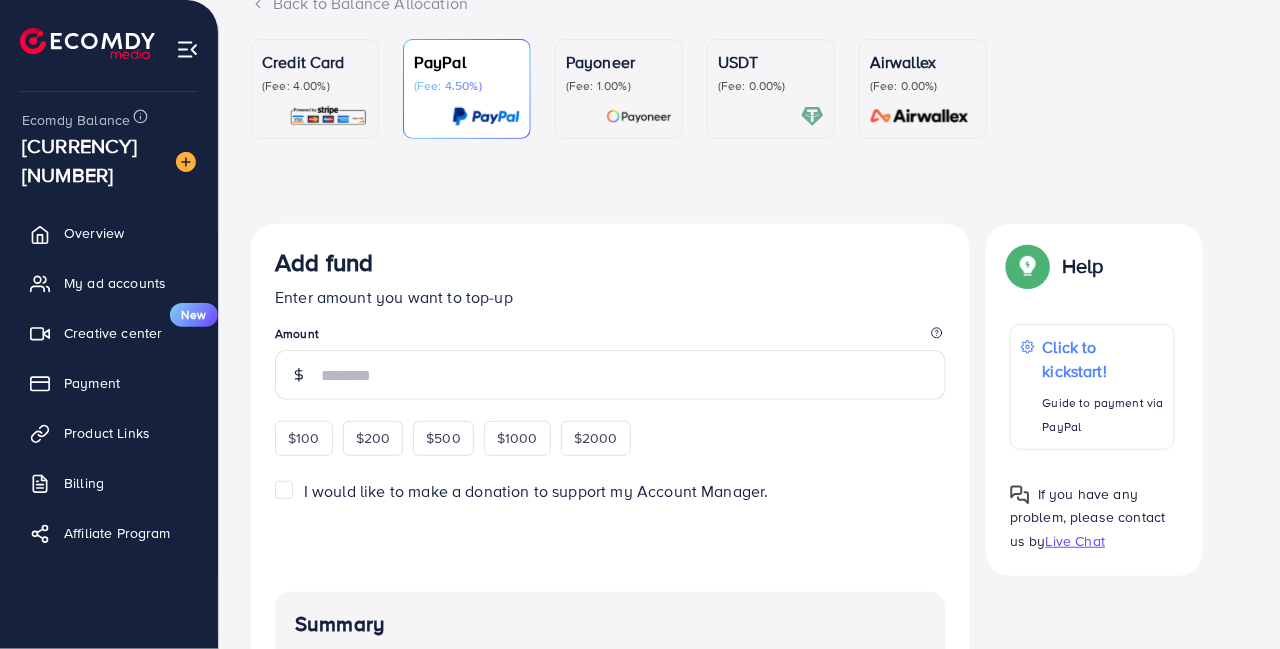 scroll, scrollTop: 0, scrollLeft: 0, axis: both 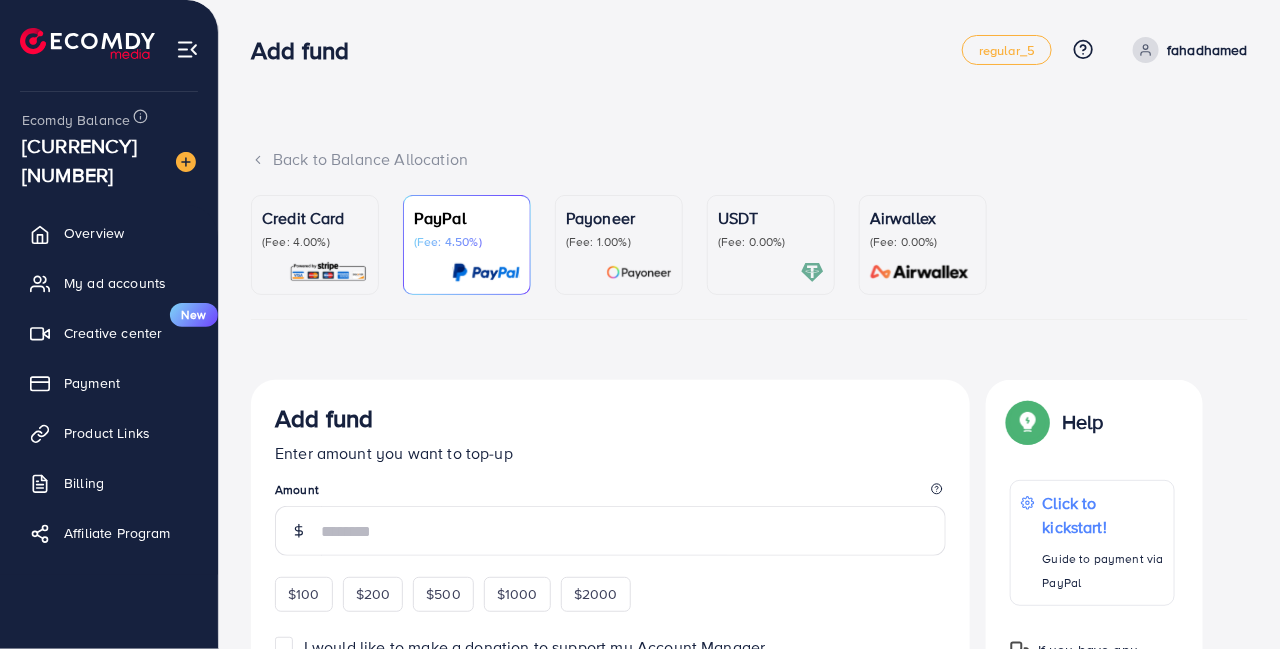 click on "Credit Card" at bounding box center [315, 218] 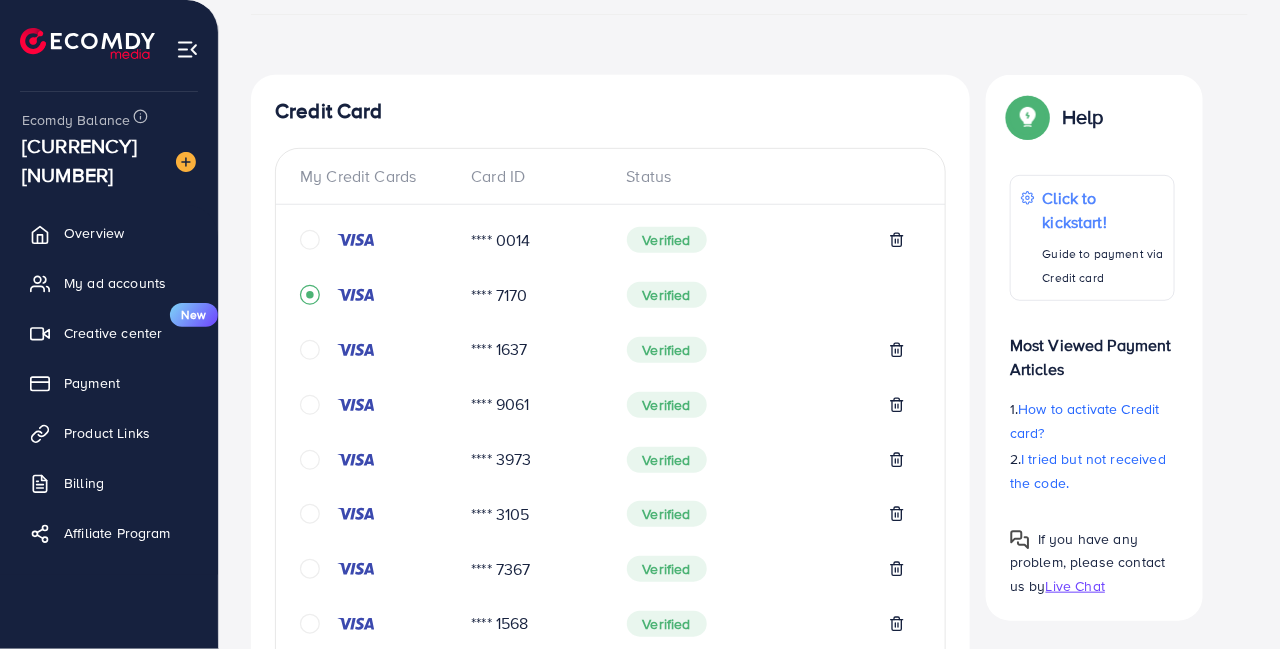 scroll, scrollTop: 0, scrollLeft: 0, axis: both 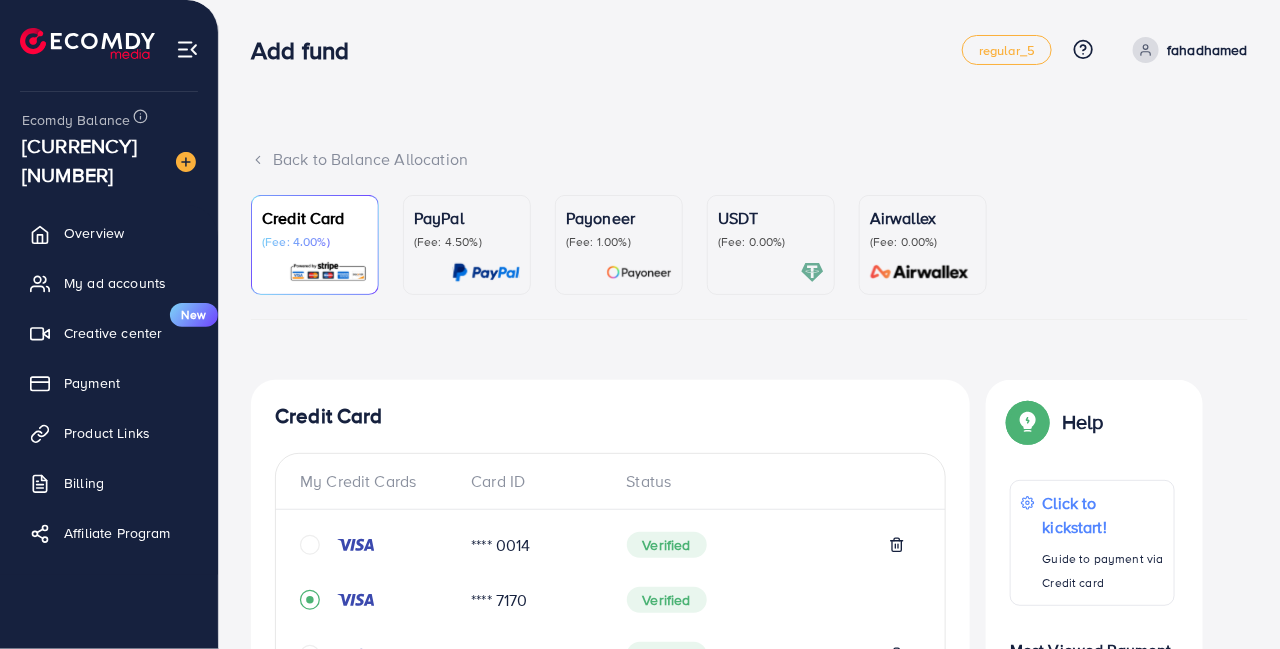 click on "Billing" at bounding box center [109, 483] 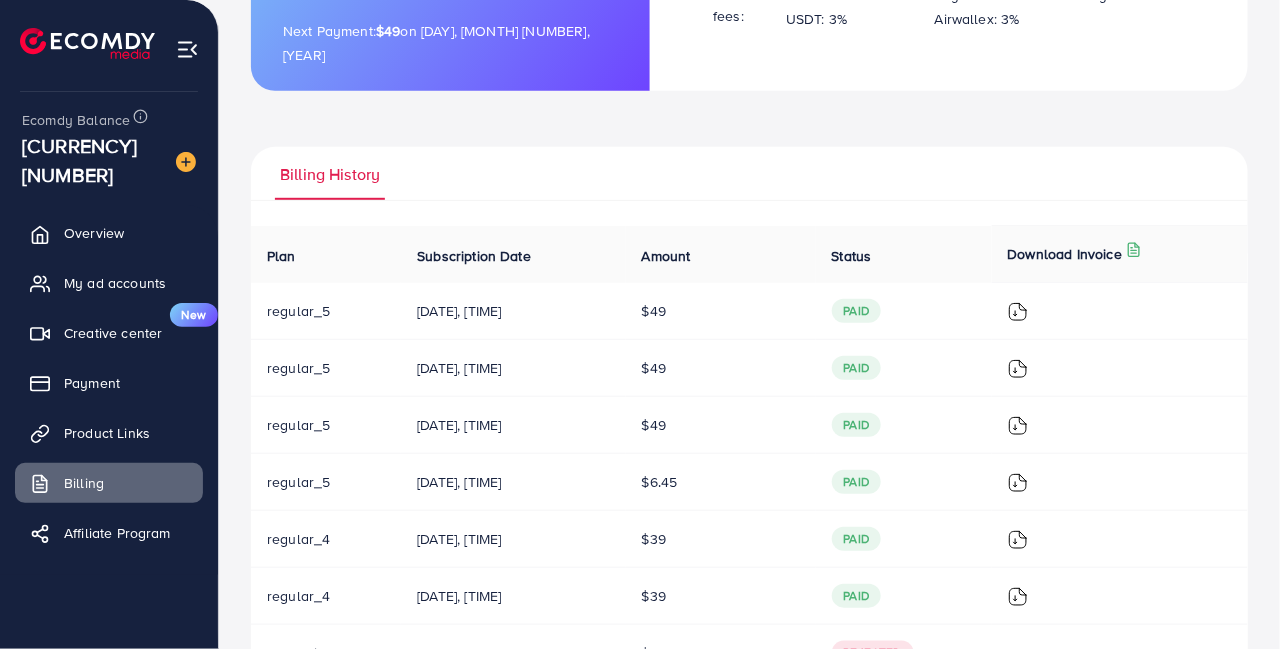 scroll, scrollTop: 348, scrollLeft: 0, axis: vertical 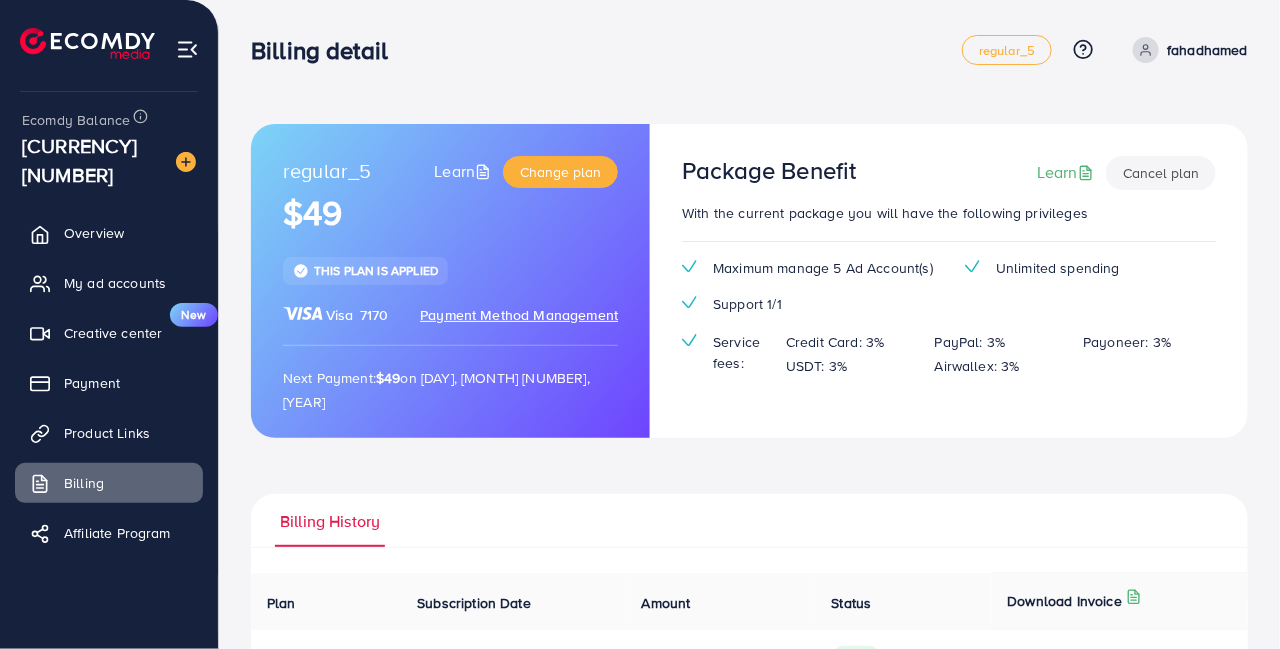 click on "Payment" at bounding box center (92, 383) 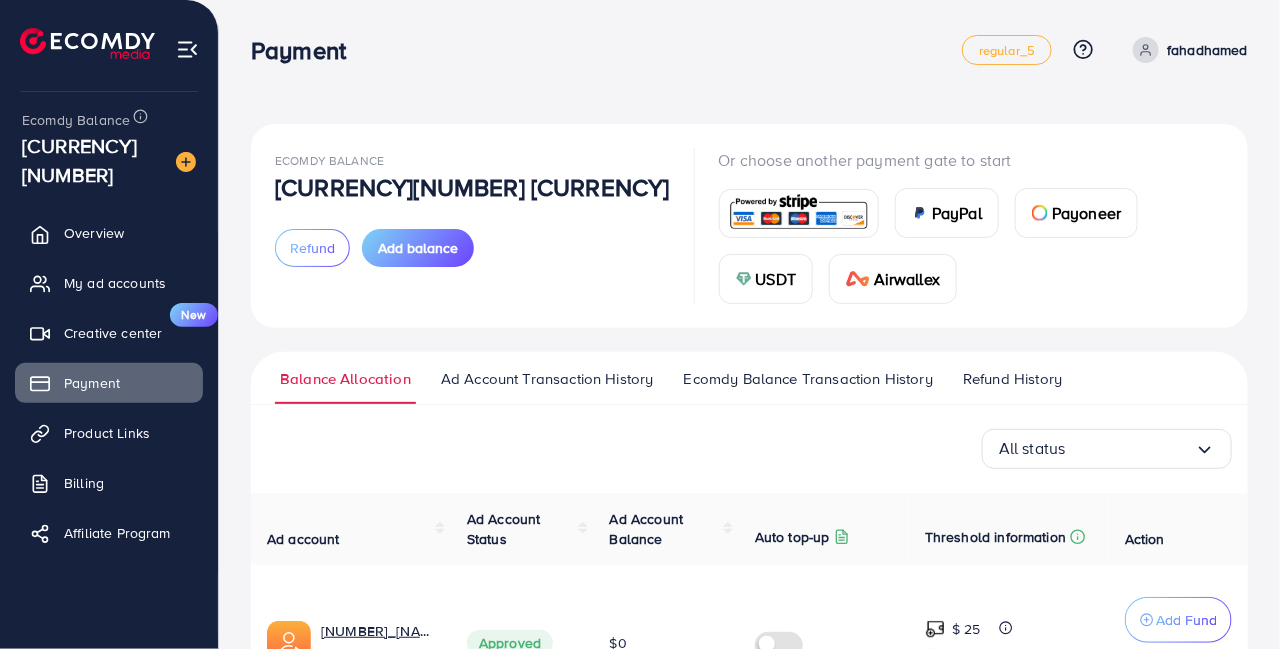 click on "Add balance" at bounding box center (418, 248) 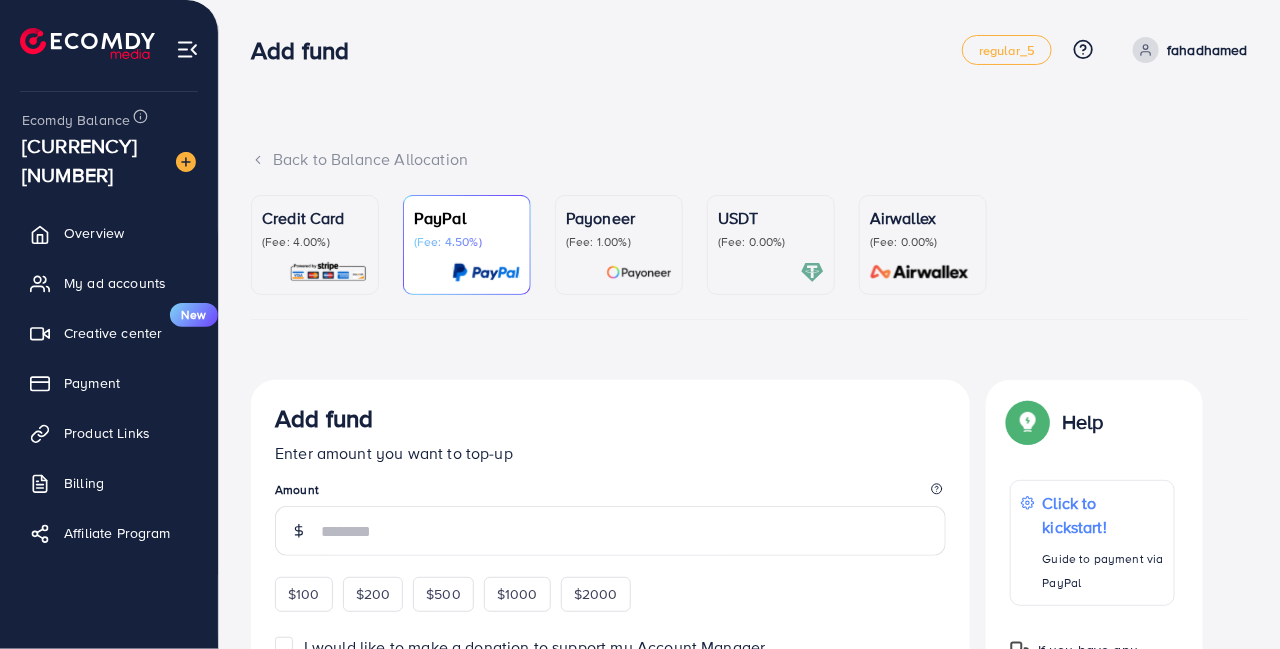 click at bounding box center [328, 272] 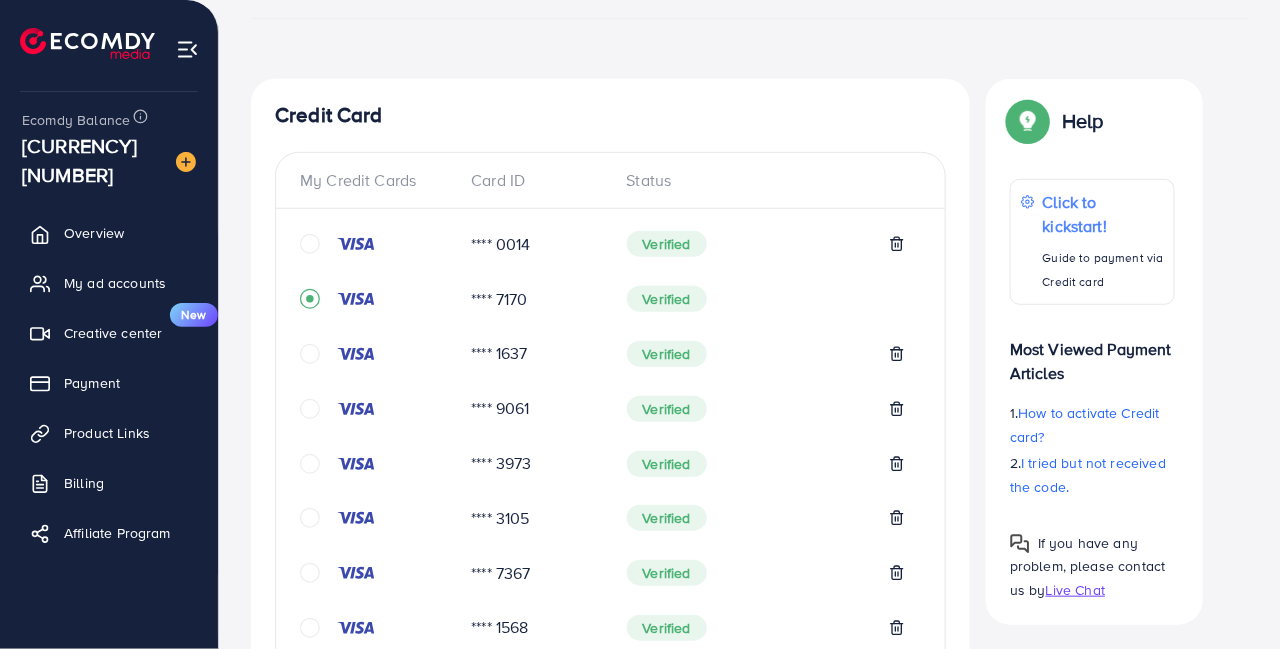 scroll, scrollTop: 302, scrollLeft: 0, axis: vertical 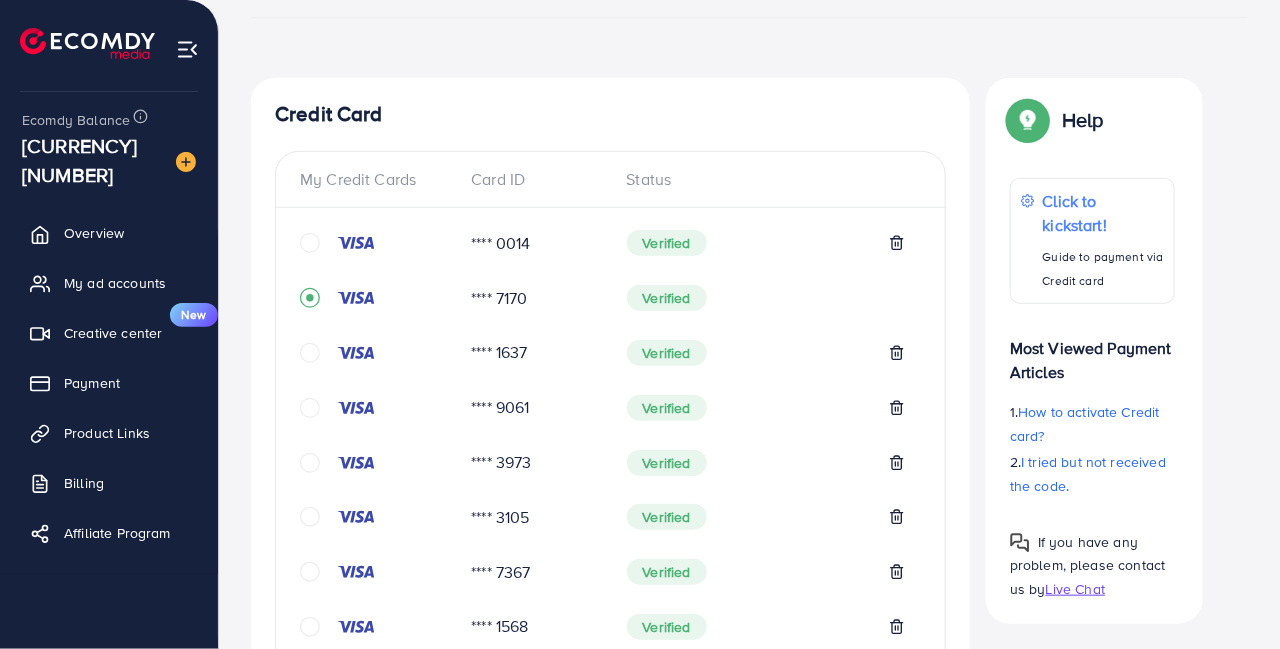 click 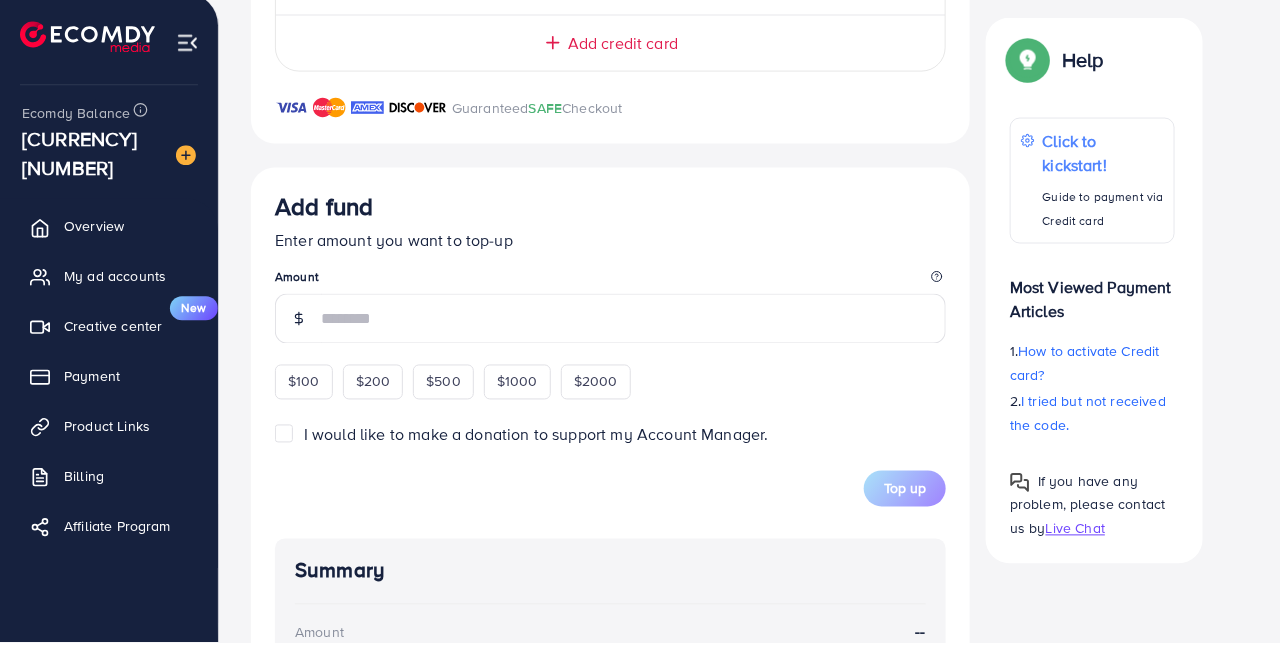 scroll, scrollTop: 1053, scrollLeft: 0, axis: vertical 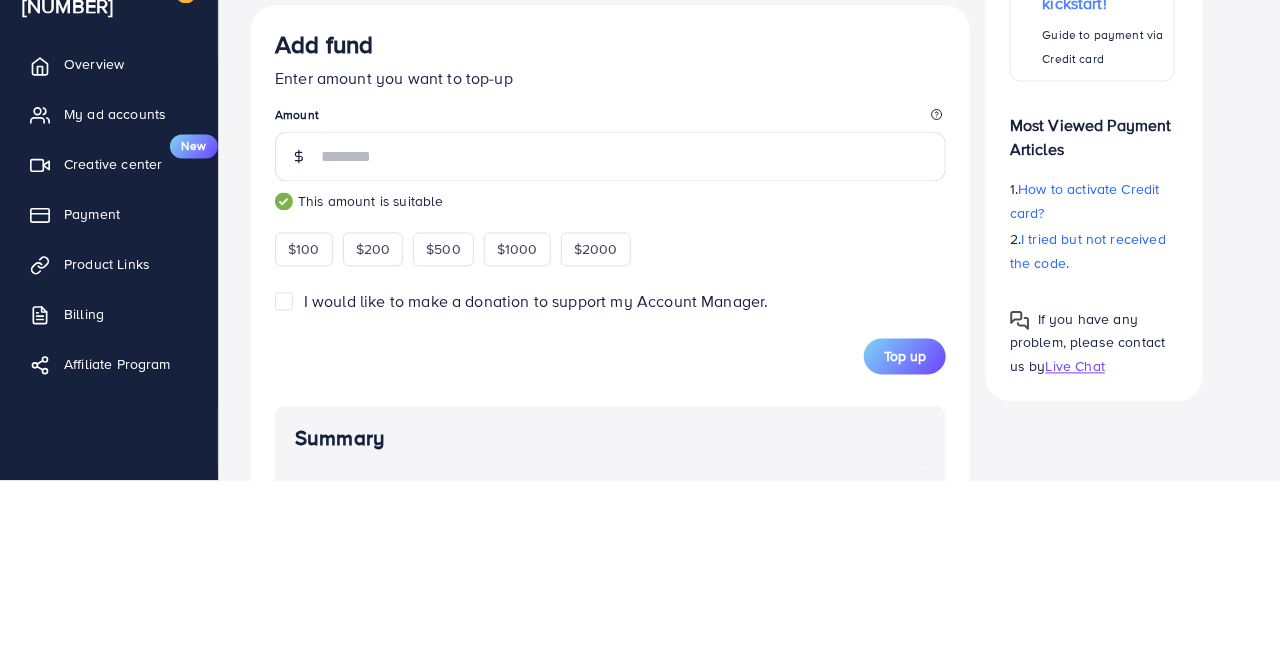 type on "***" 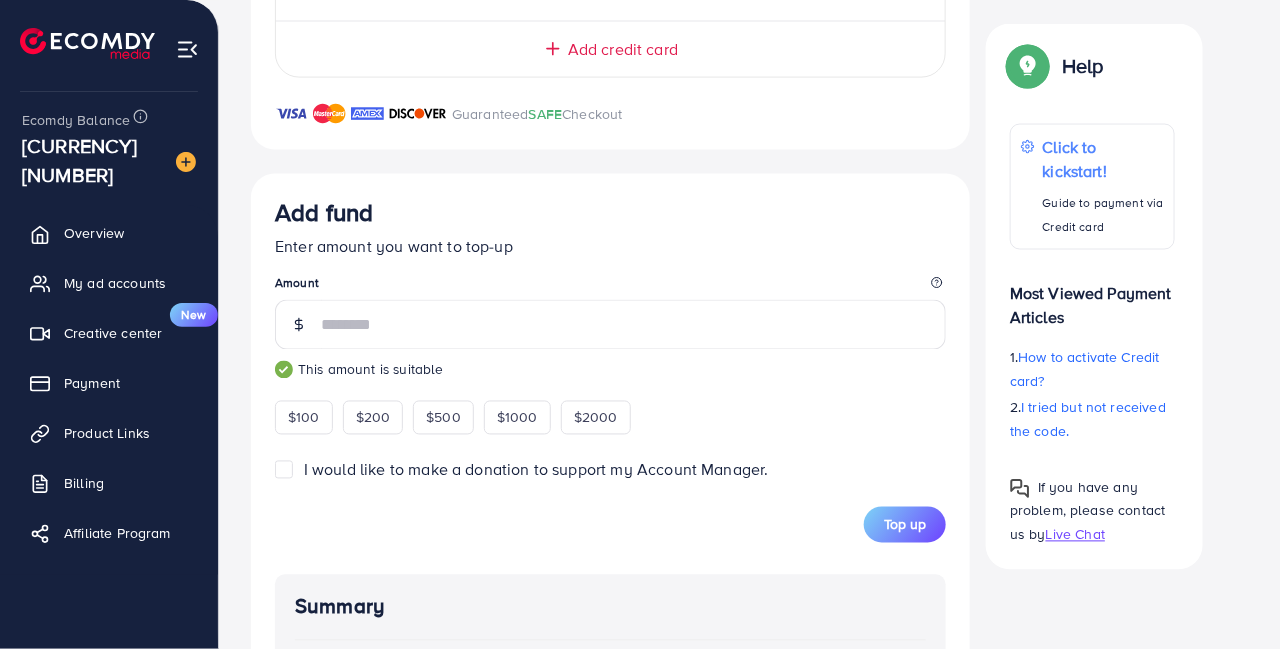 click on "Top up" at bounding box center (905, 525) 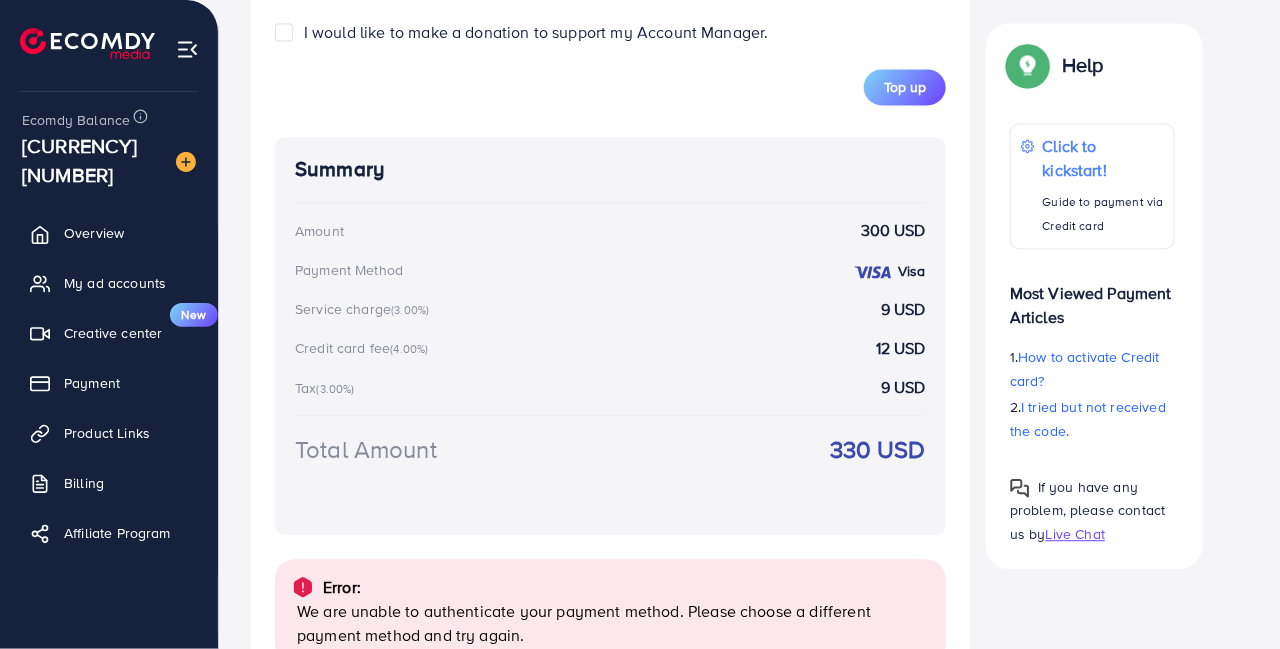 scroll, scrollTop: 1560, scrollLeft: 0, axis: vertical 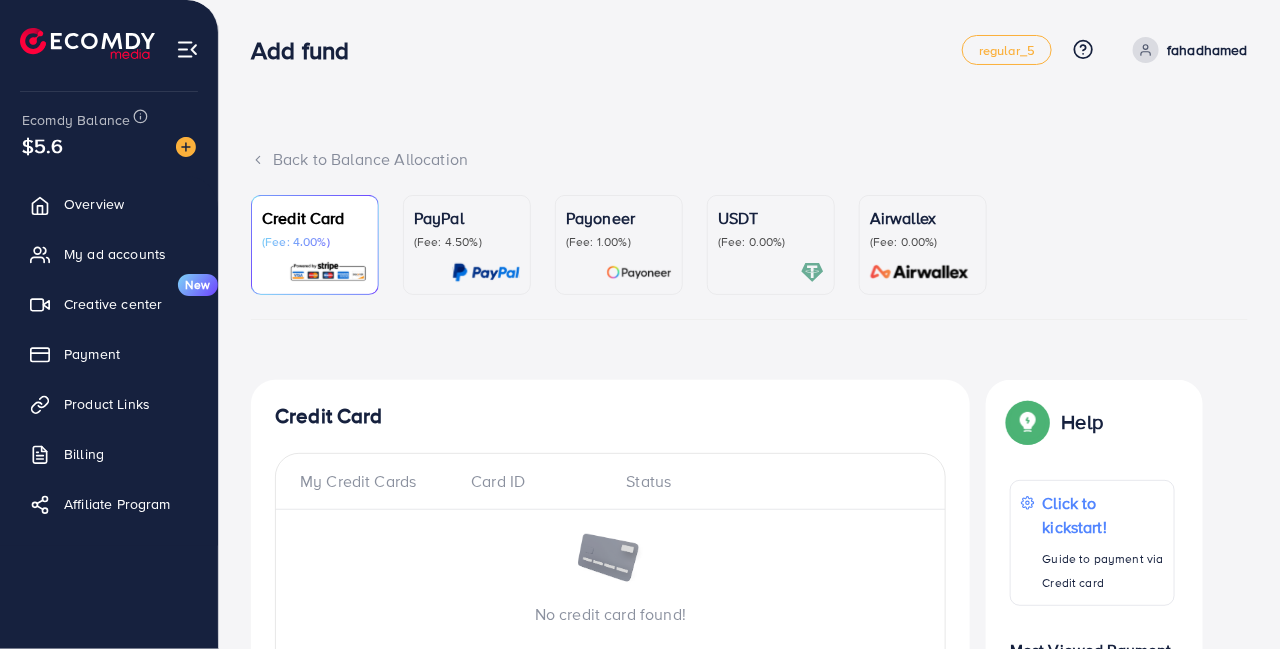 click on "Payment" at bounding box center (109, 354) 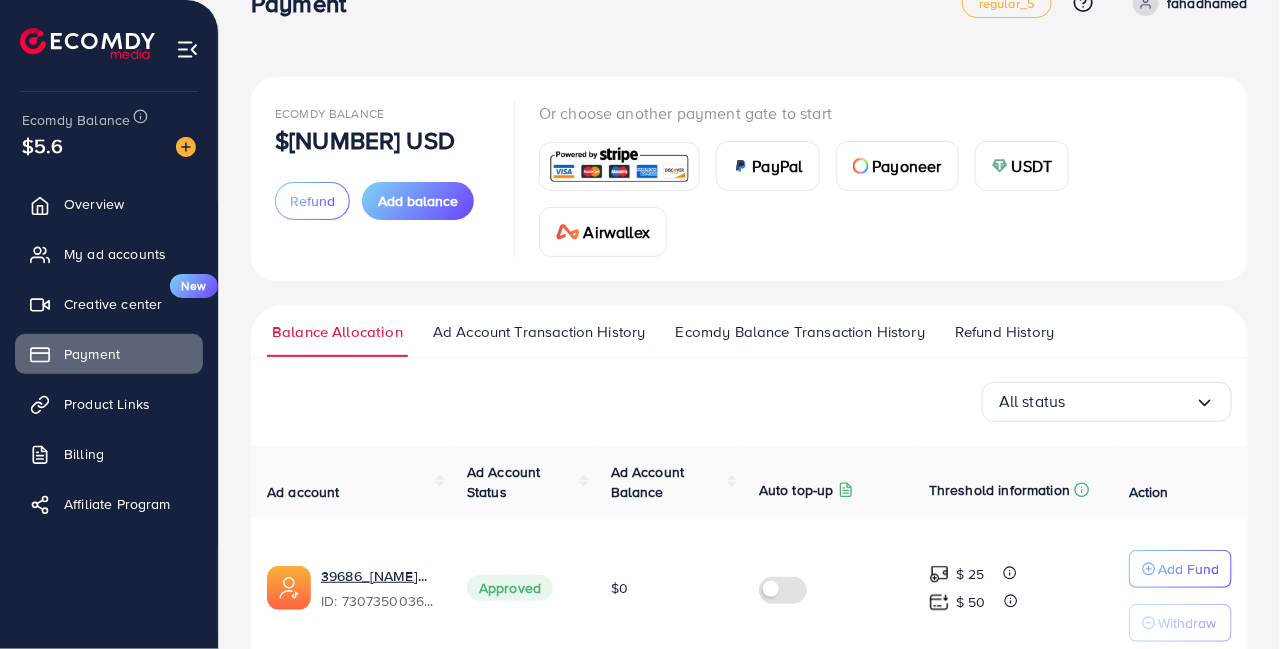 scroll, scrollTop: 0, scrollLeft: 0, axis: both 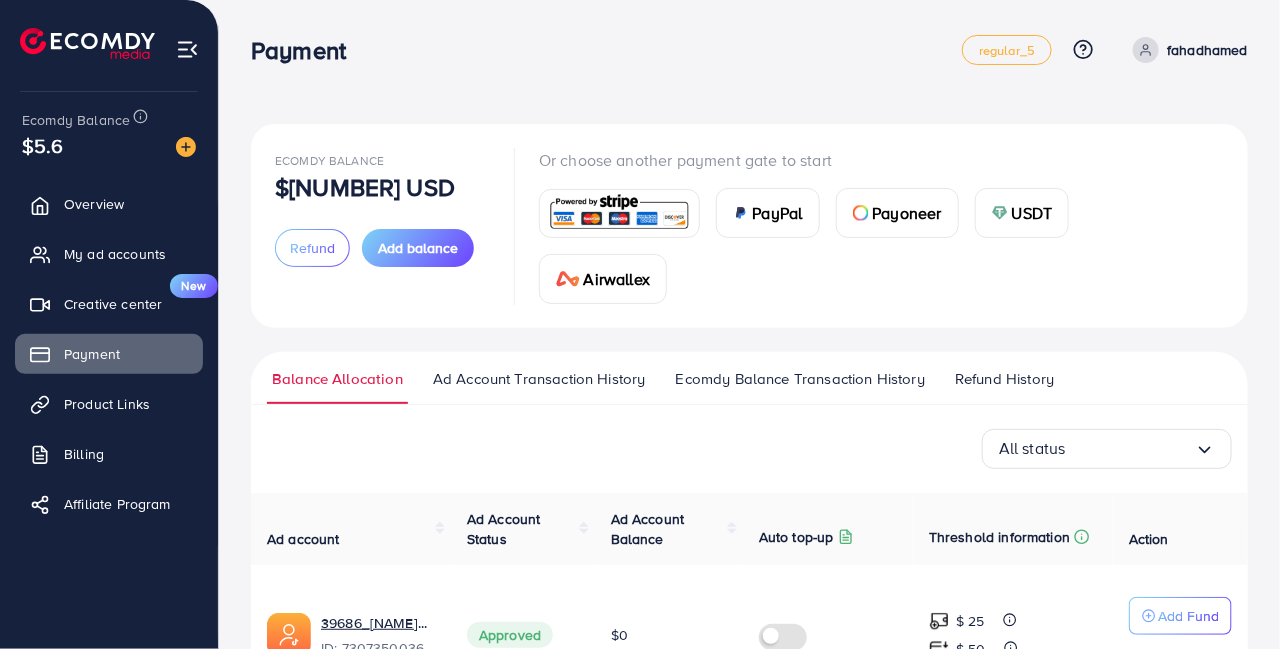 click on "Add balance" at bounding box center (418, 248) 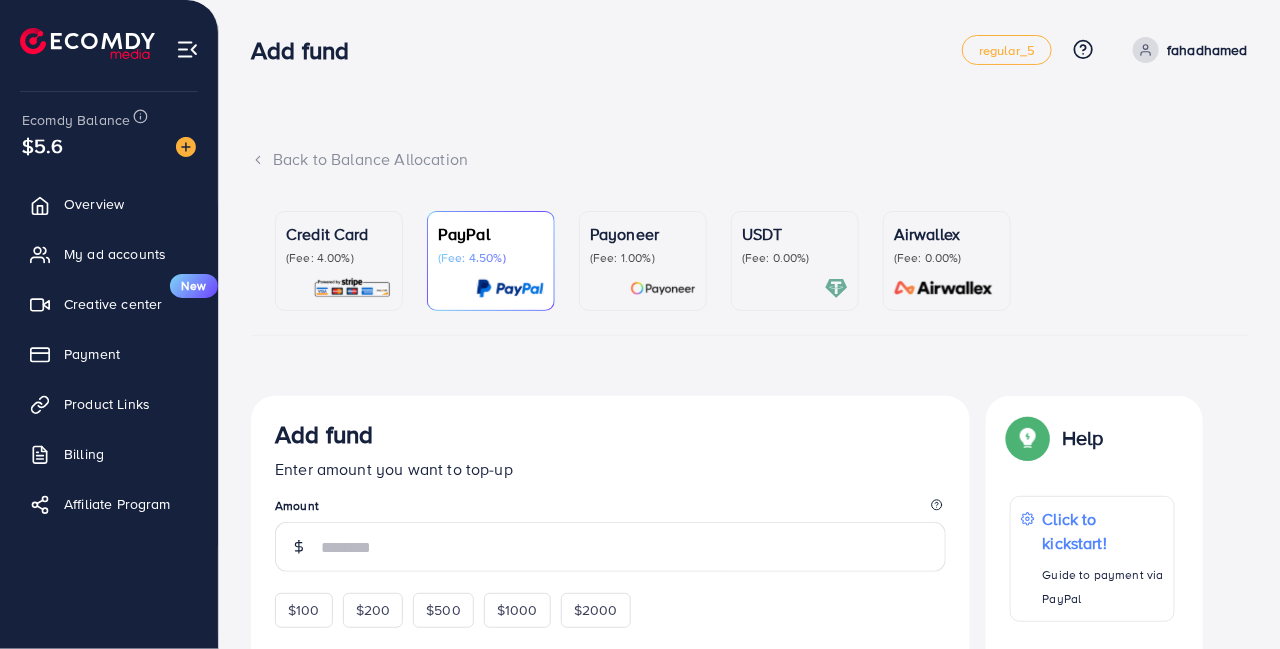 click on "Credit Card   (Fee: 4.00%)" at bounding box center (339, 261) 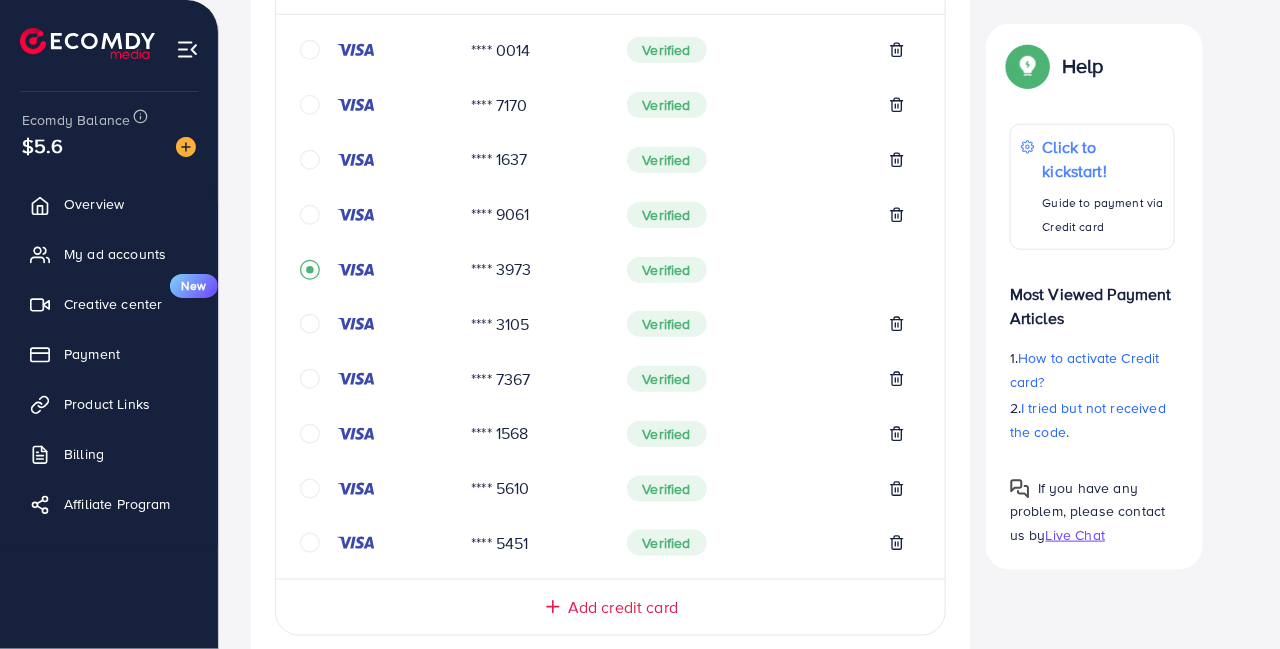 scroll, scrollTop: 539, scrollLeft: 0, axis: vertical 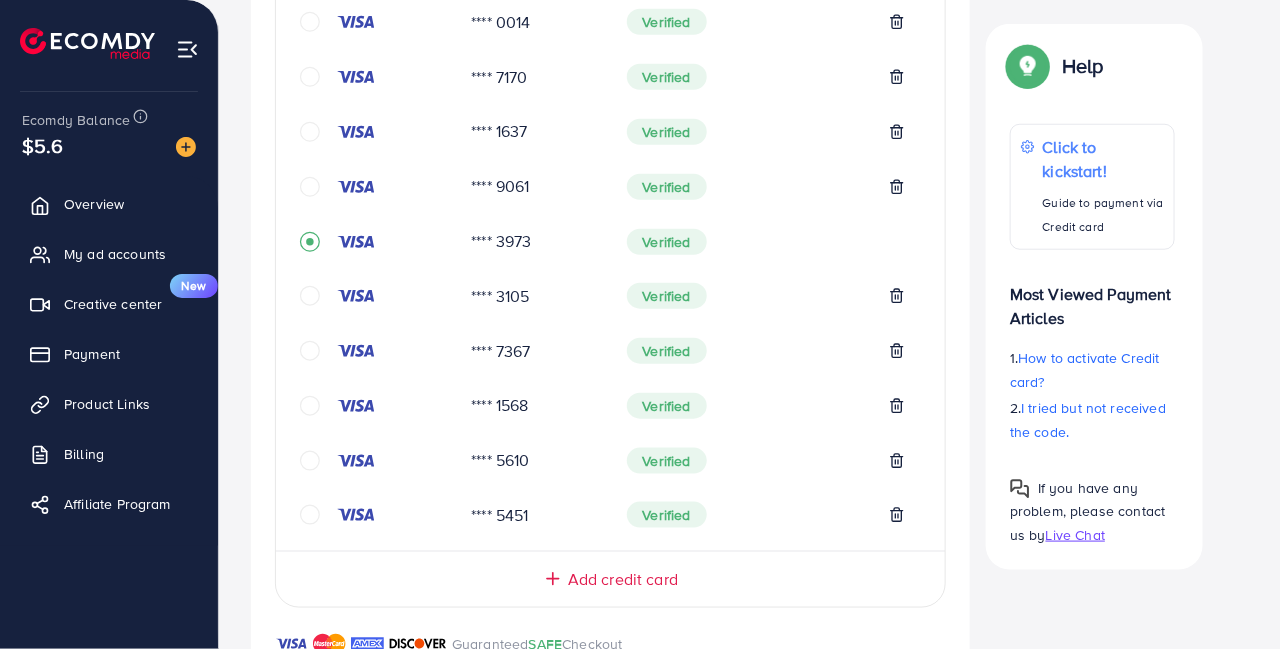 click 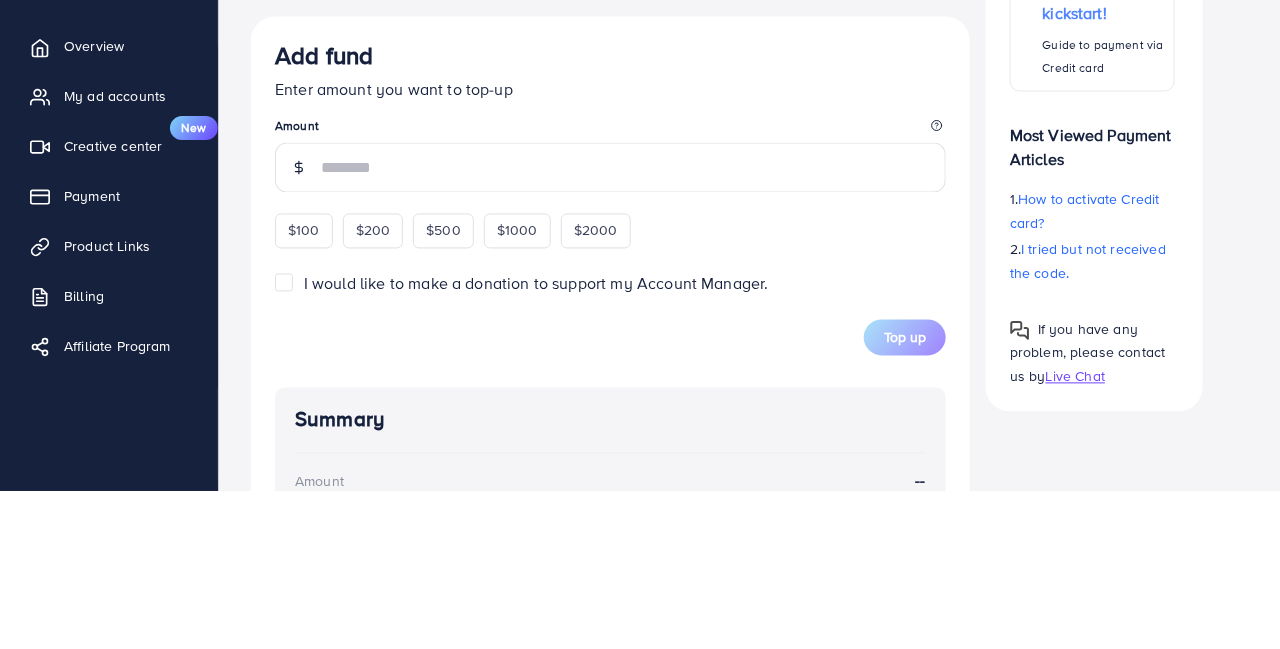 scroll, scrollTop: 1069, scrollLeft: 0, axis: vertical 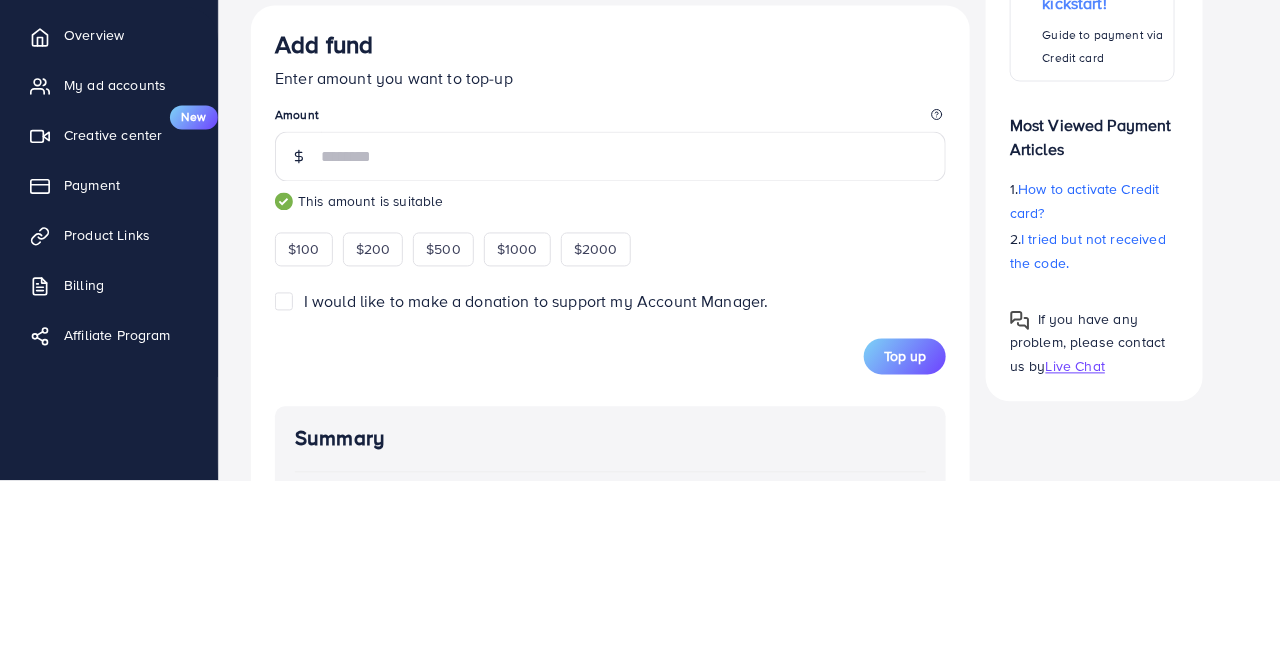 type on "***" 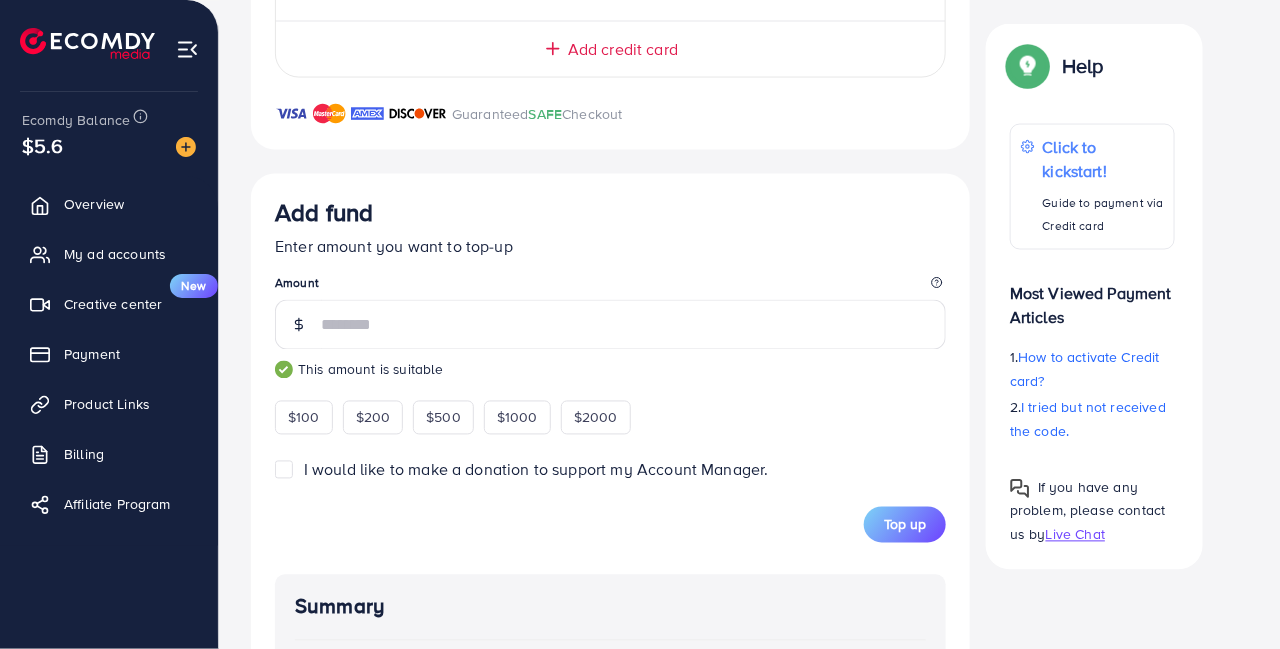 click on "Top up" at bounding box center [905, 525] 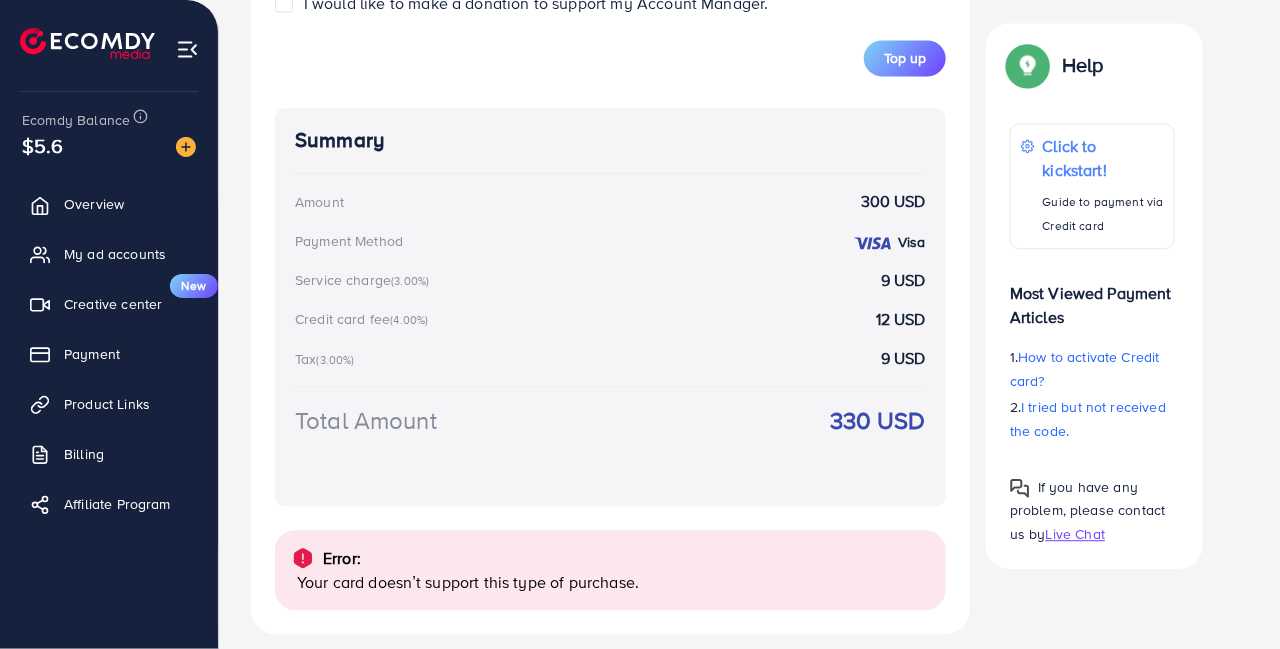 scroll, scrollTop: 1552, scrollLeft: 0, axis: vertical 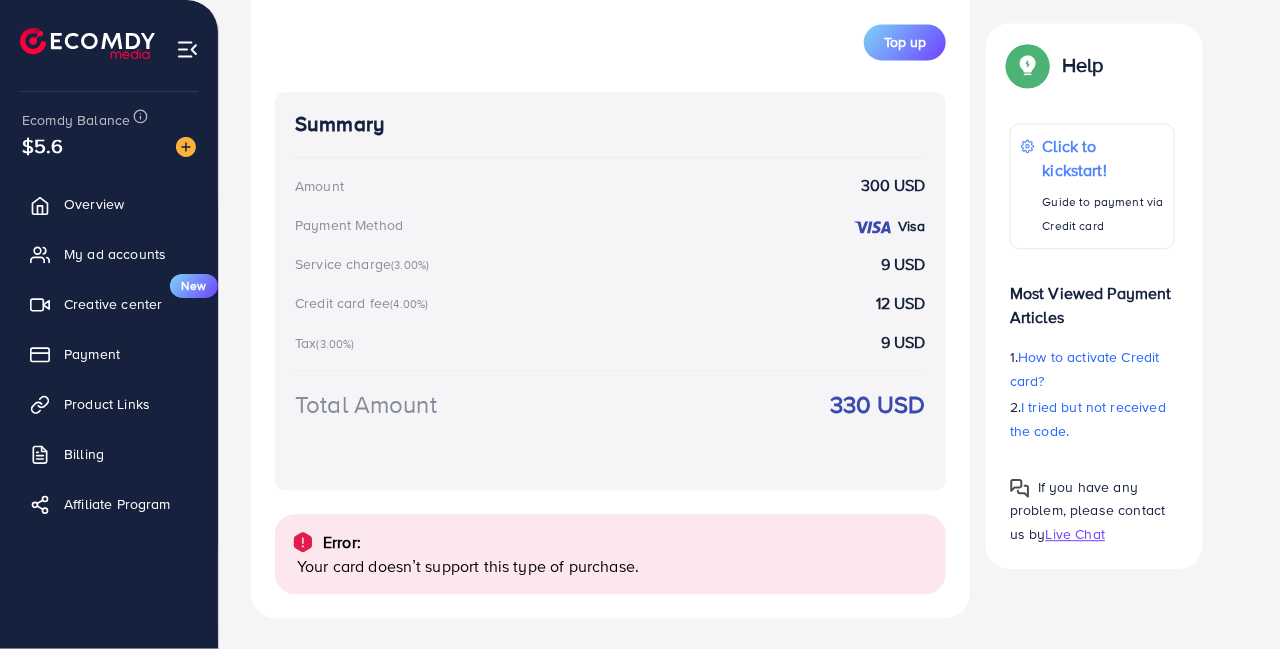 click on "Top up" at bounding box center [905, 42] 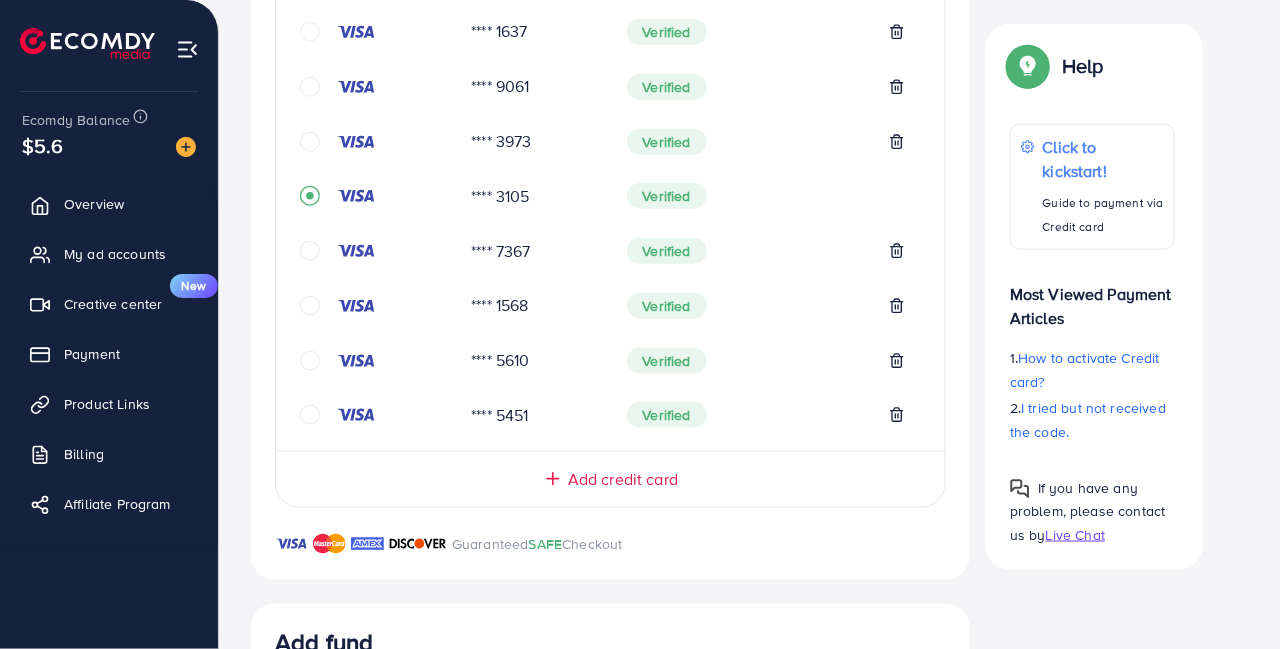 scroll, scrollTop: 638, scrollLeft: 0, axis: vertical 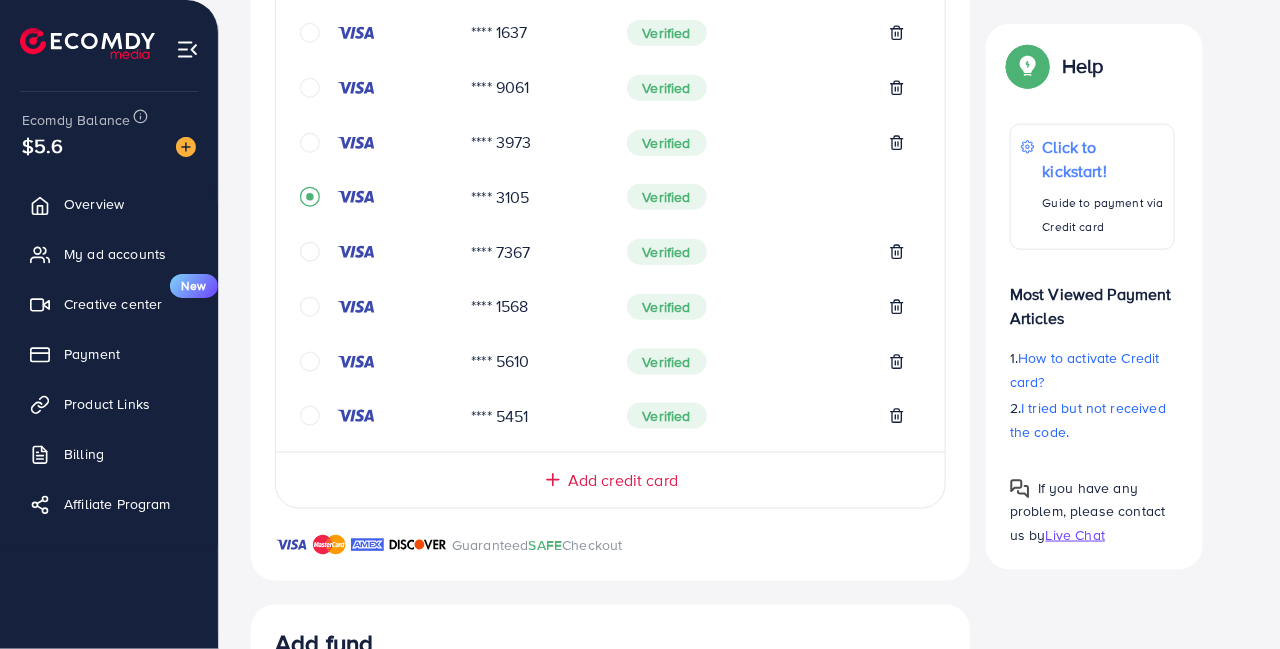 click 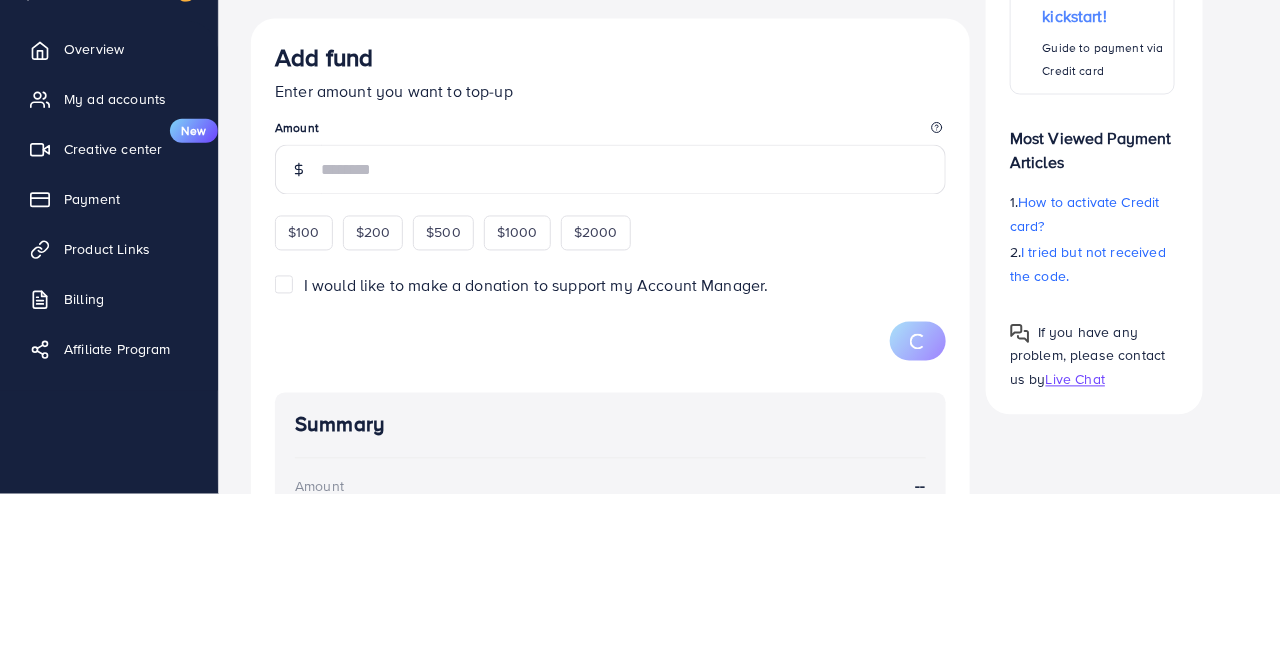 scroll, scrollTop: 1069, scrollLeft: 0, axis: vertical 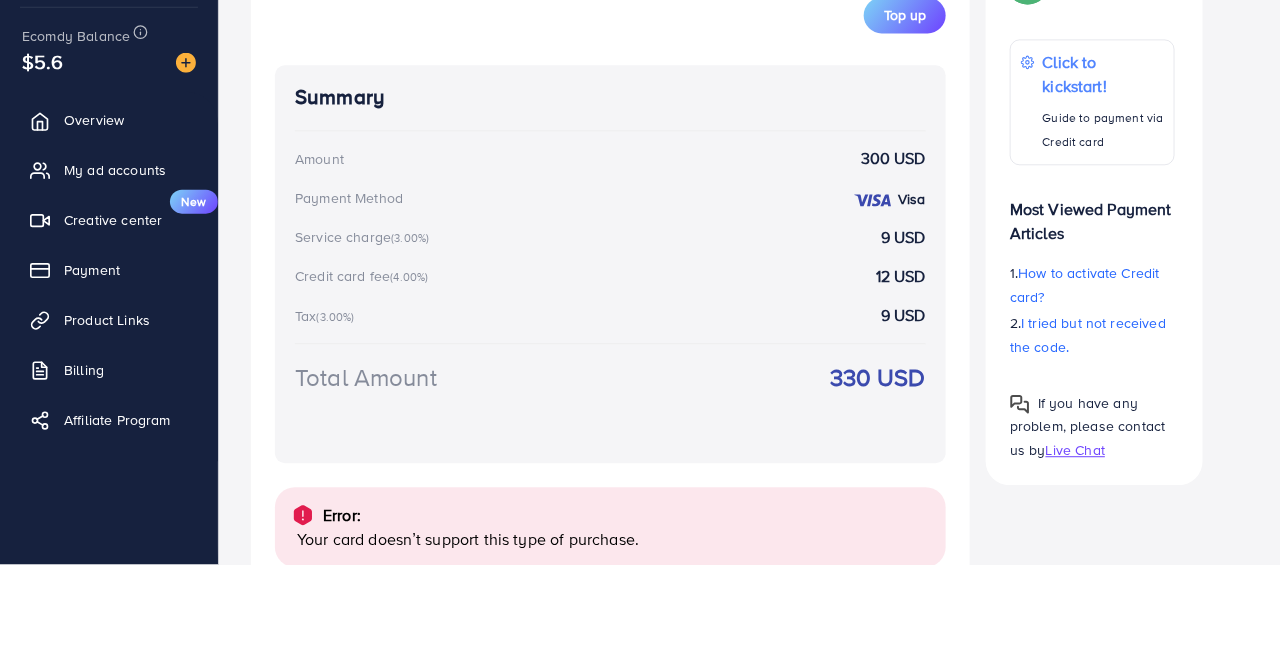 type on "***" 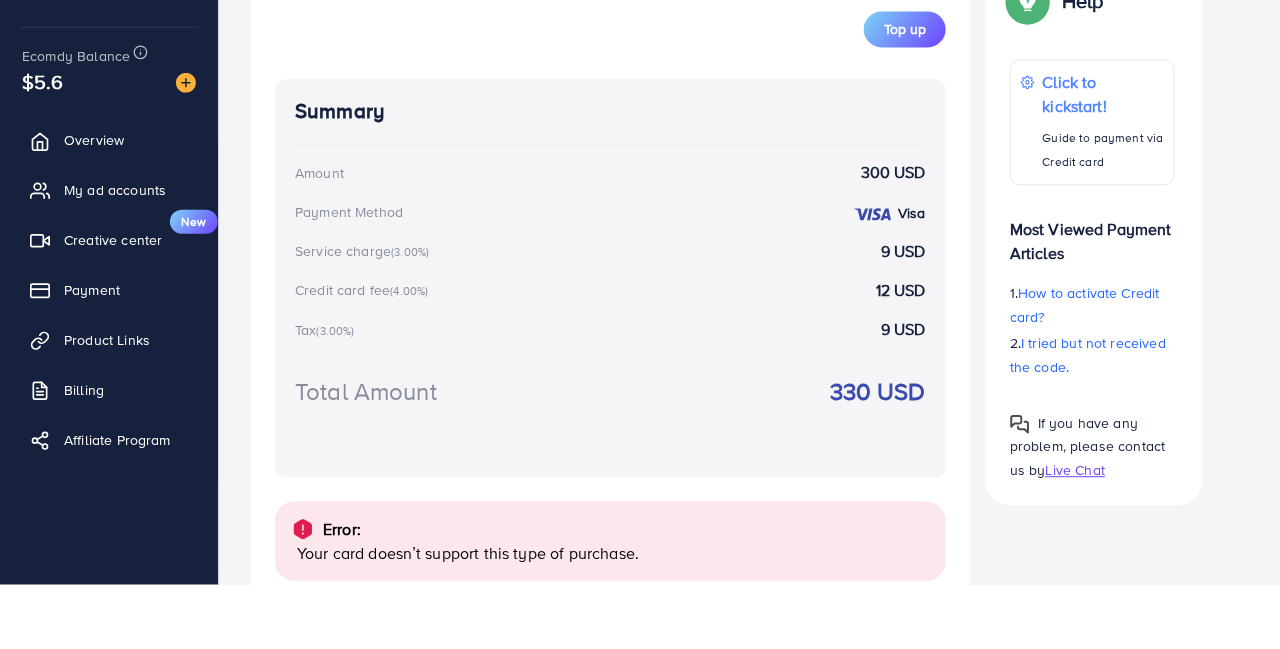 click on "Payment Method   Visa" at bounding box center [610, 277] 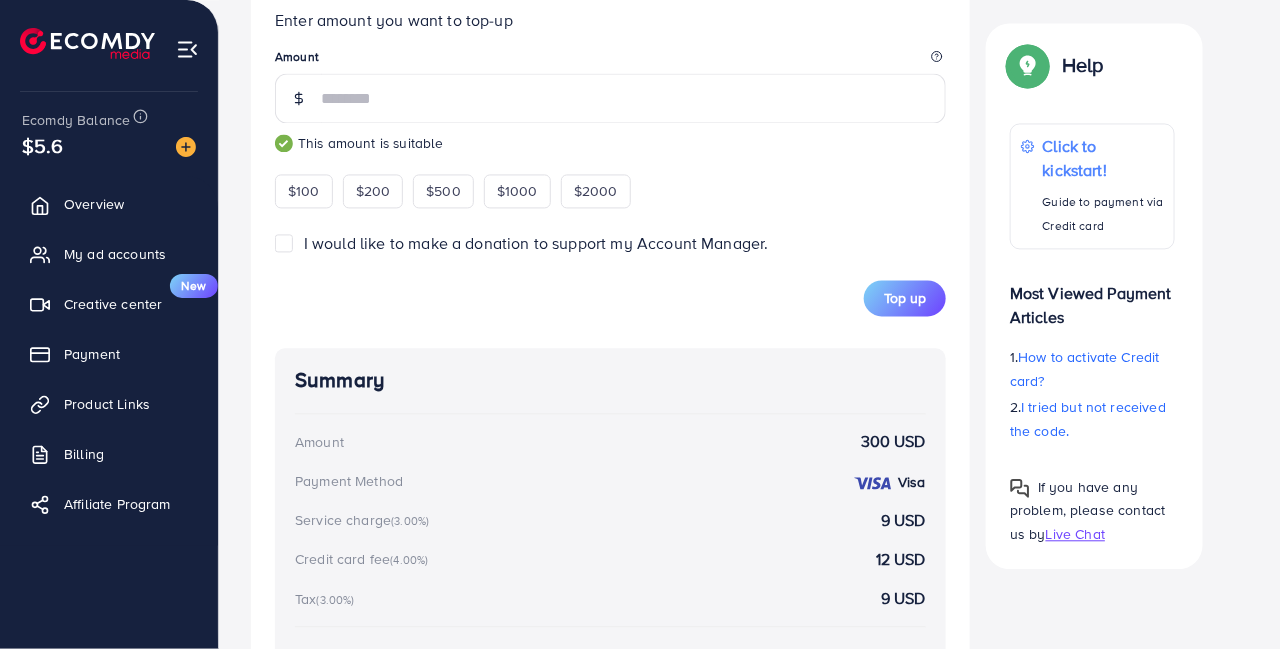scroll, scrollTop: 1294, scrollLeft: 0, axis: vertical 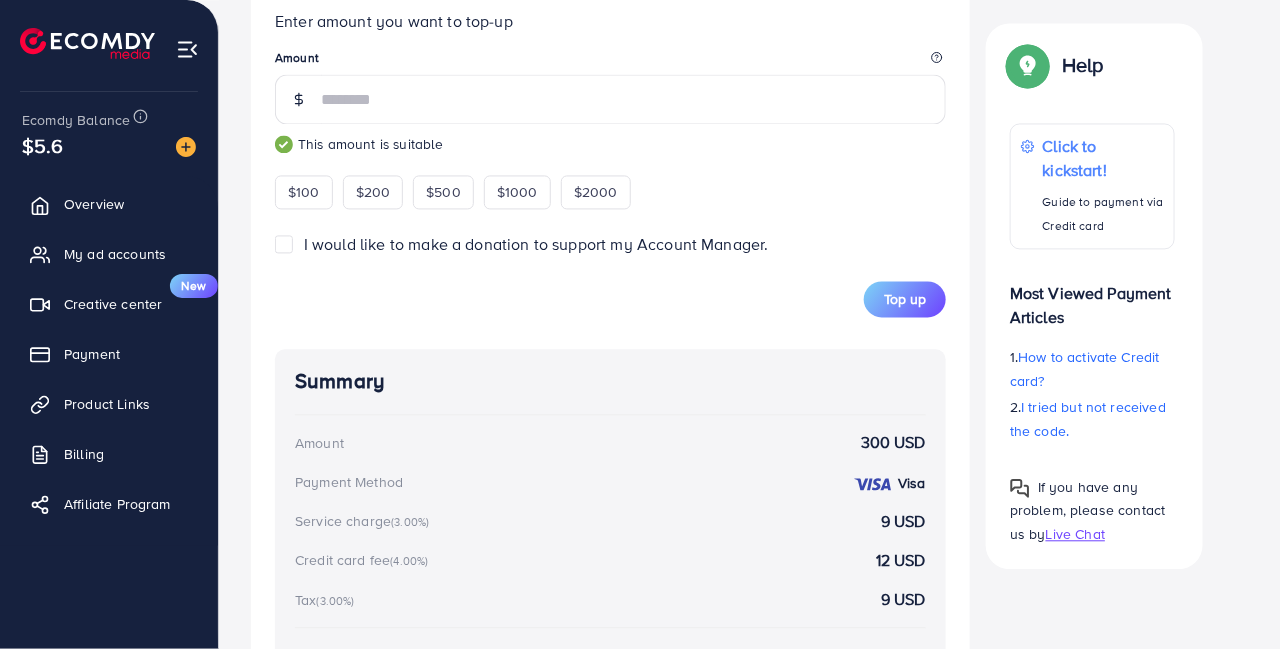 click on "Top up" at bounding box center (905, 300) 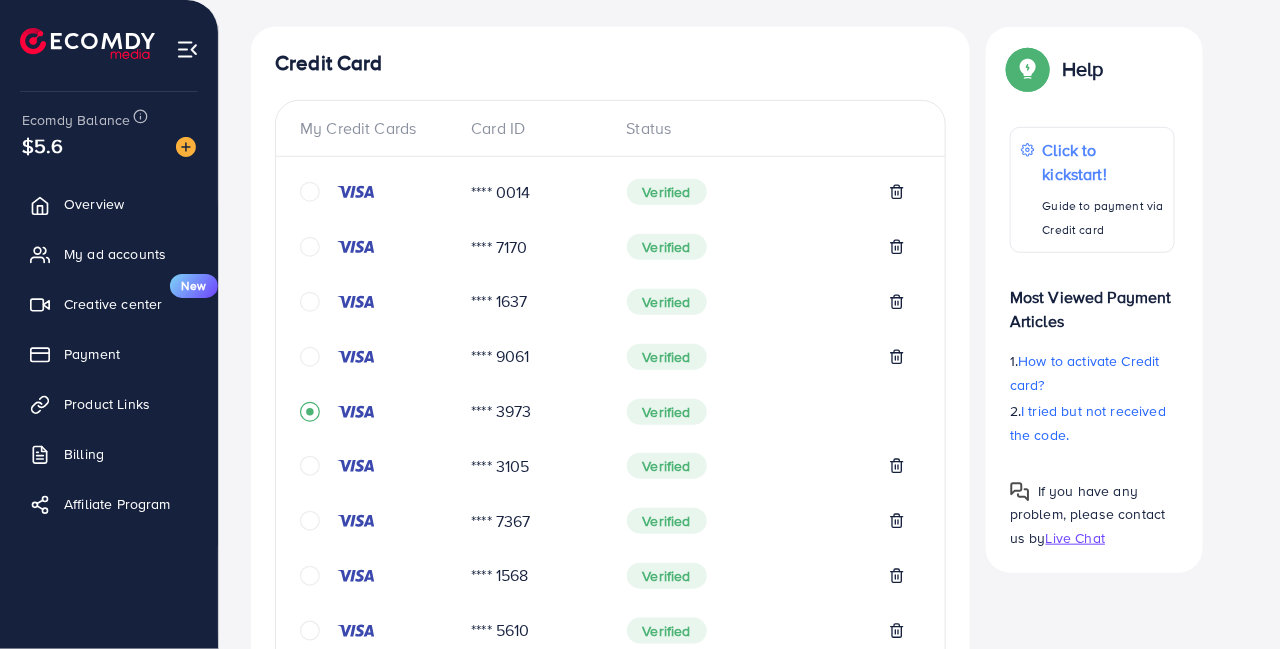 scroll, scrollTop: 0, scrollLeft: 0, axis: both 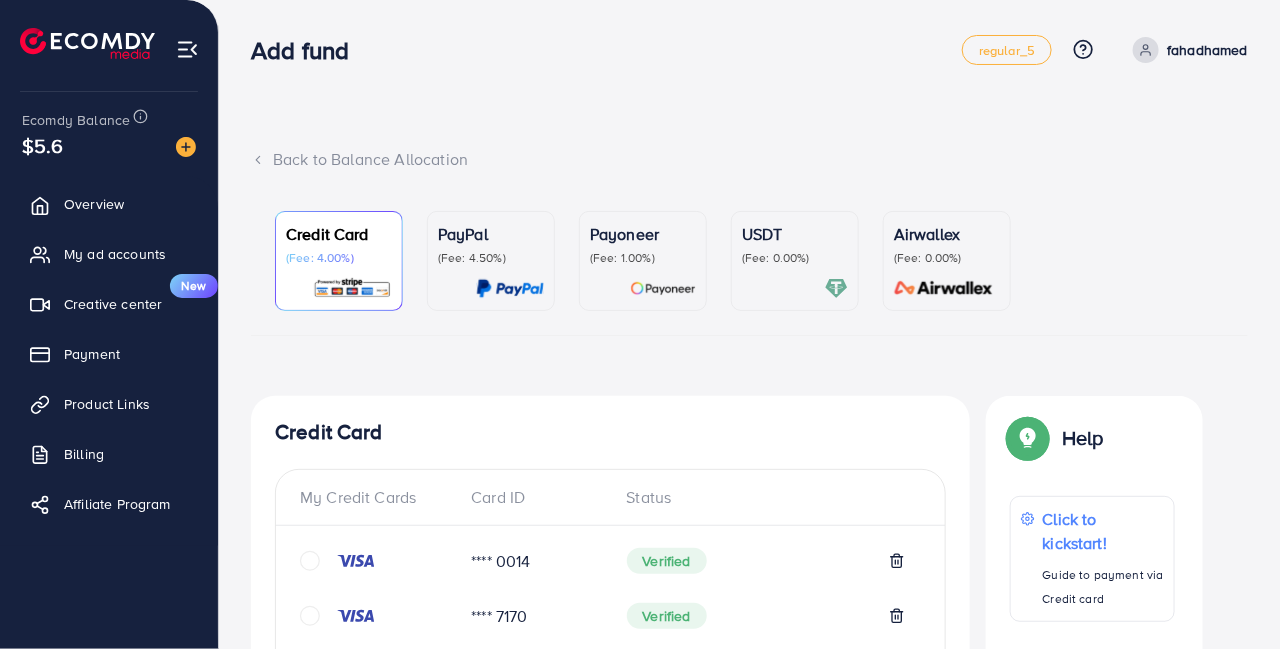 click at bounding box center (87, 43) 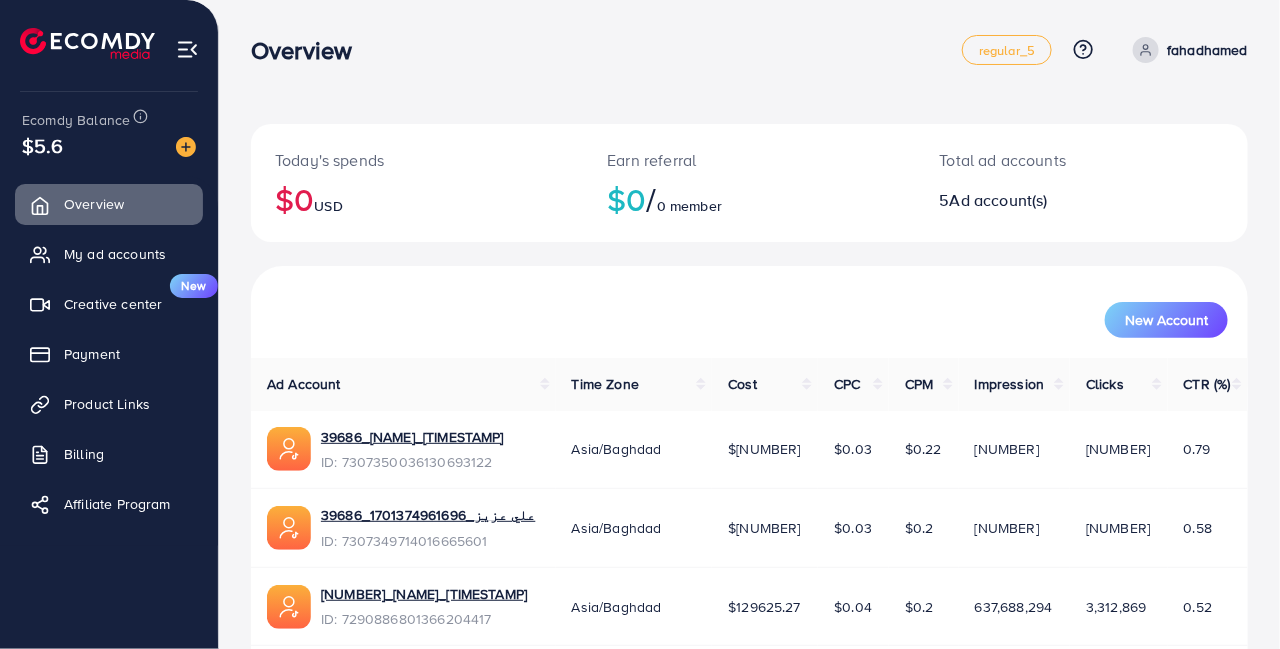 click 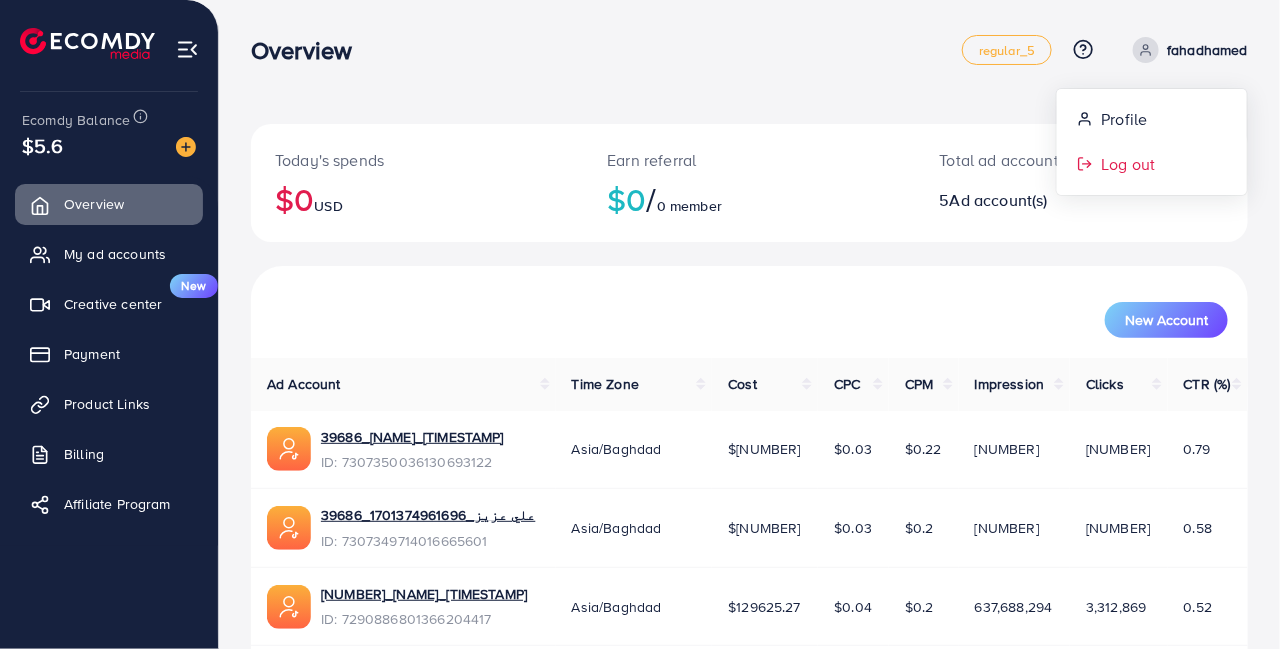 click on "Log out" at bounding box center [1128, 164] 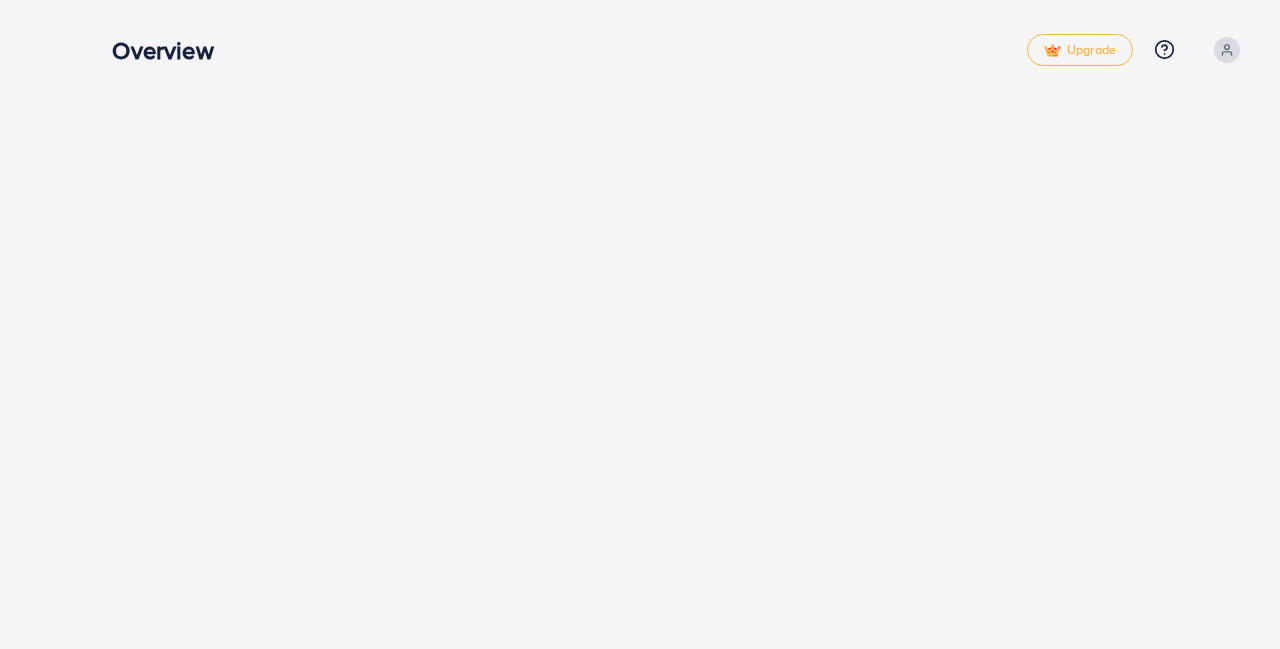 scroll, scrollTop: 0, scrollLeft: 0, axis: both 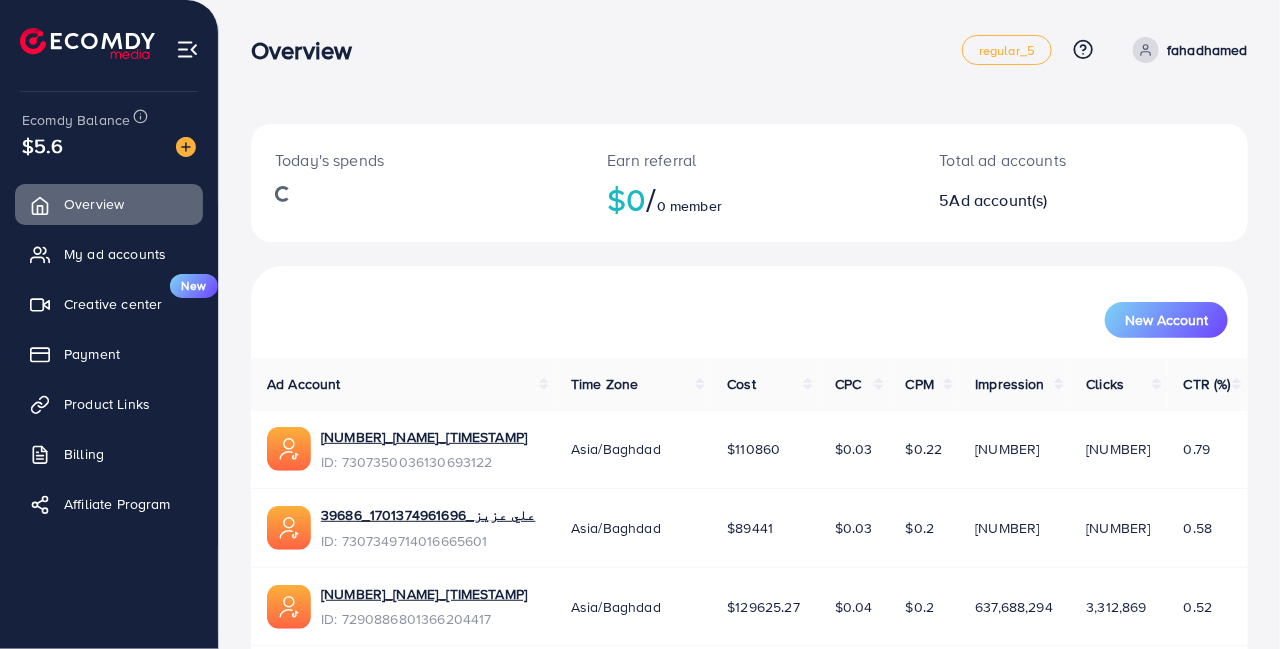 click on "Payment" at bounding box center (92, 354) 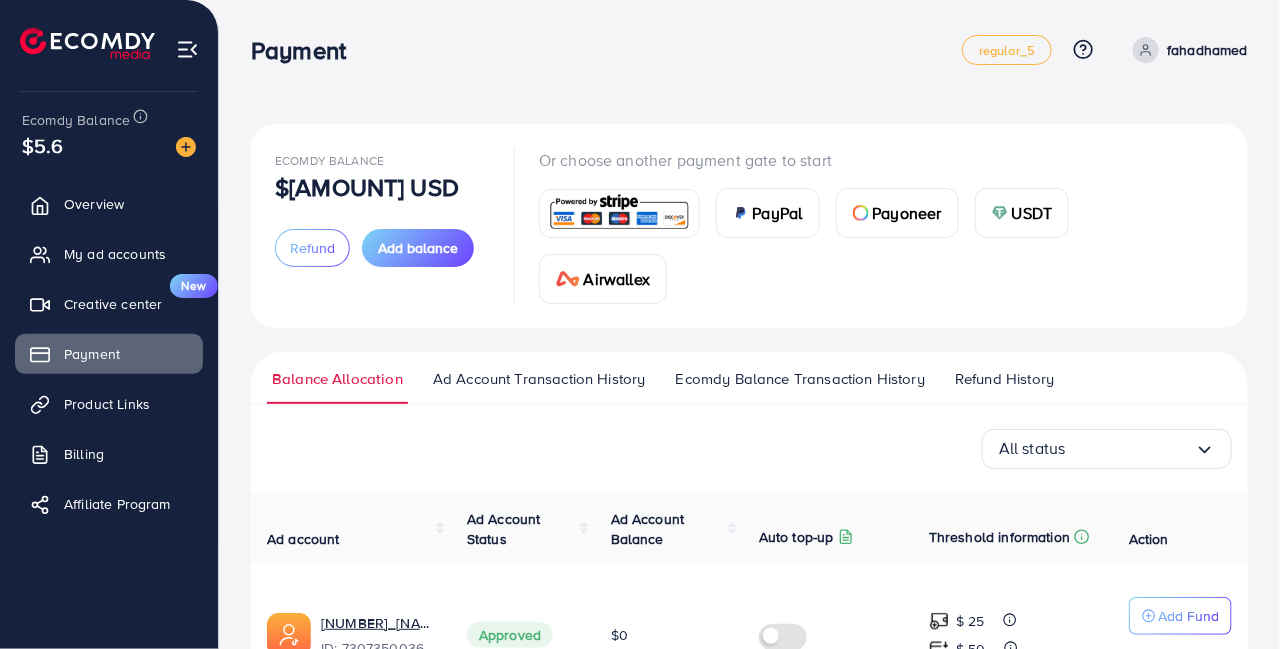 click on "Ecomdy Balance $[AMOUNT] USD Refund Add balance" at bounding box center [382, 226] 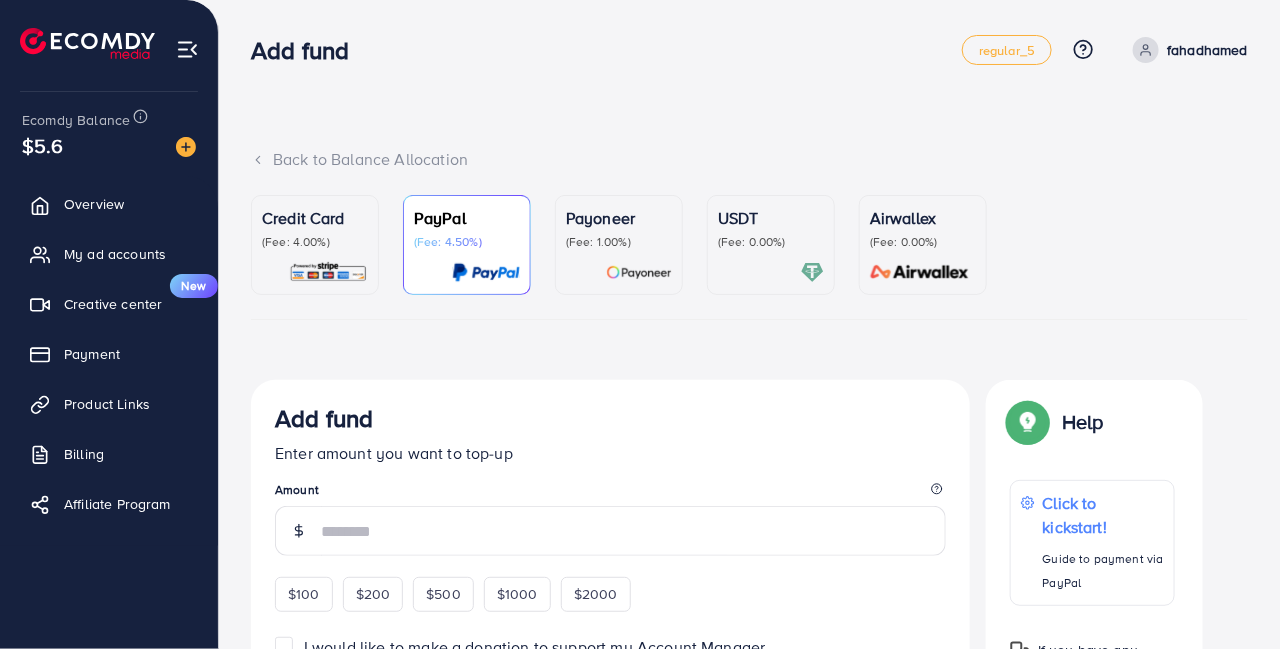 click on "(Fee: 4.00%)" at bounding box center [315, 242] 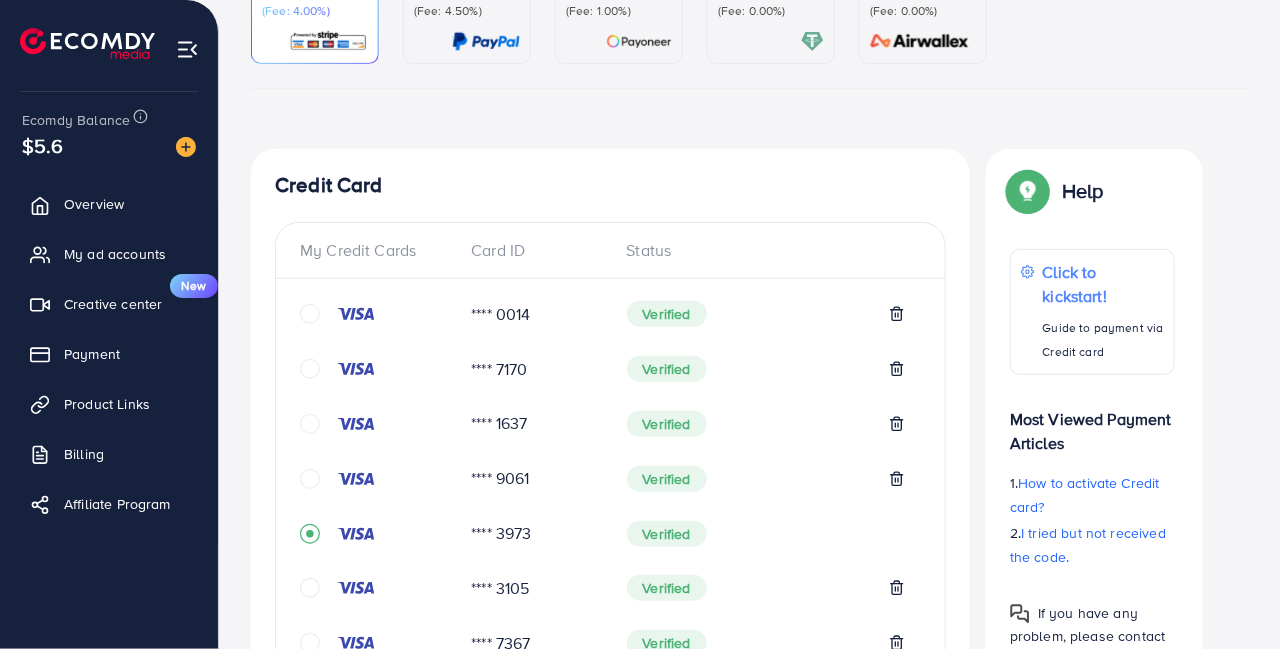 scroll, scrollTop: 231, scrollLeft: 0, axis: vertical 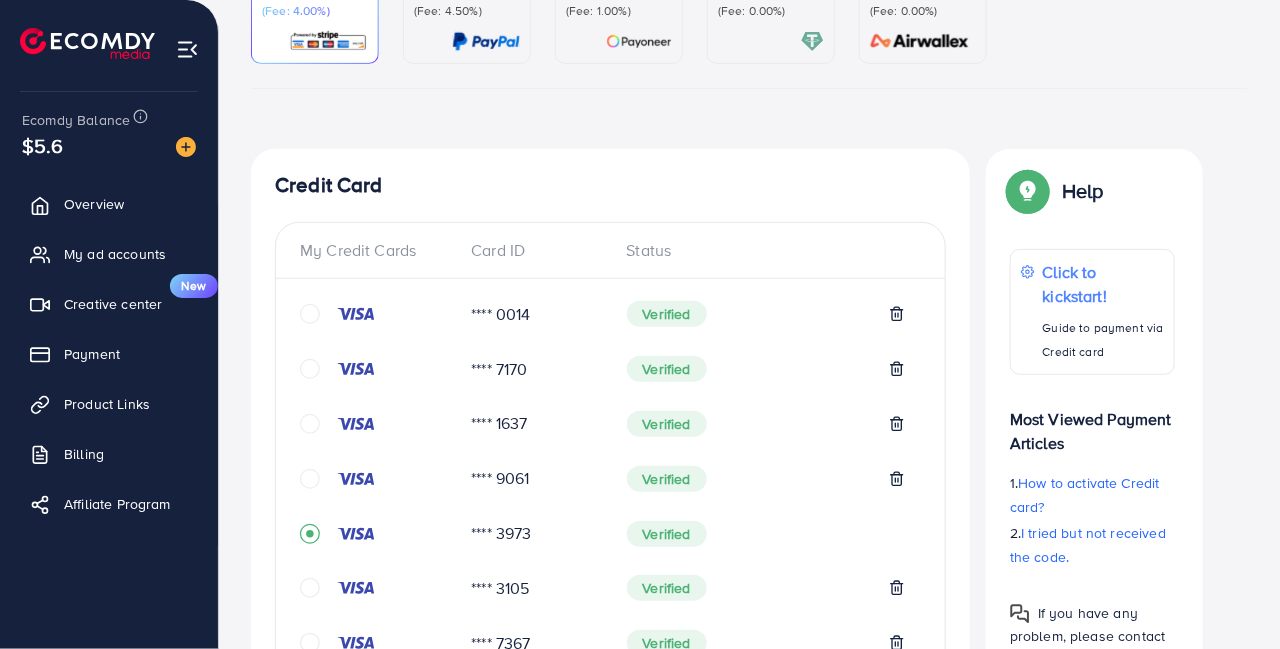click 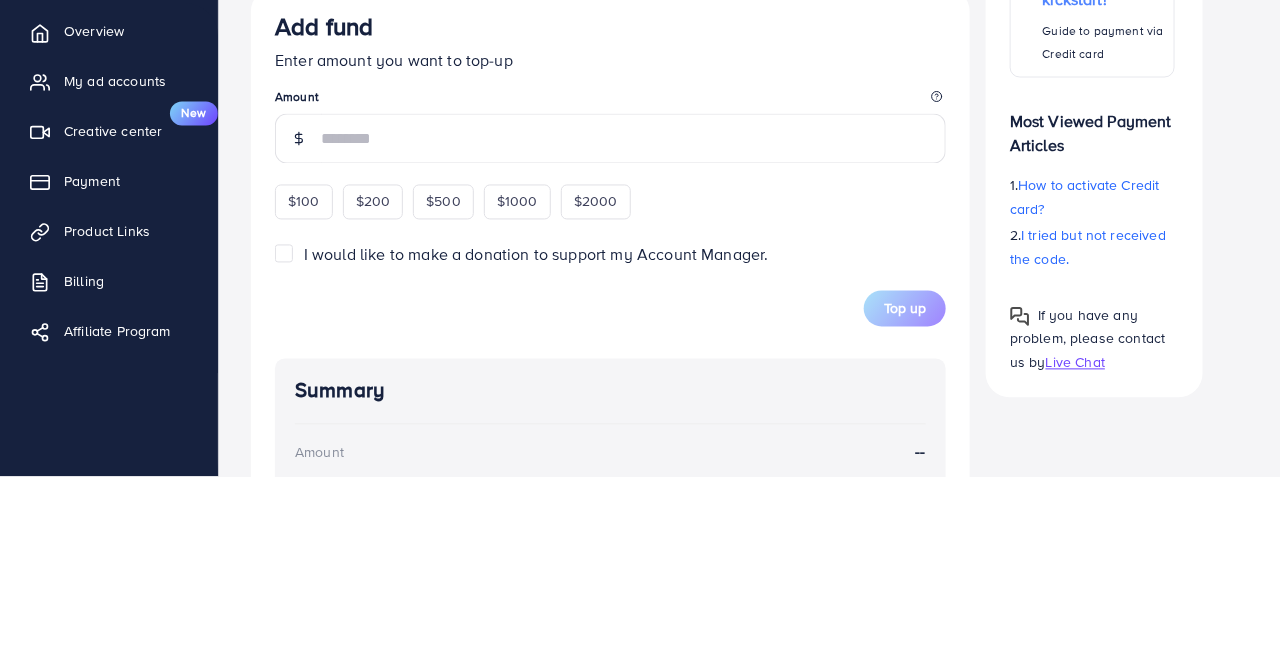 scroll, scrollTop: 1067, scrollLeft: 0, axis: vertical 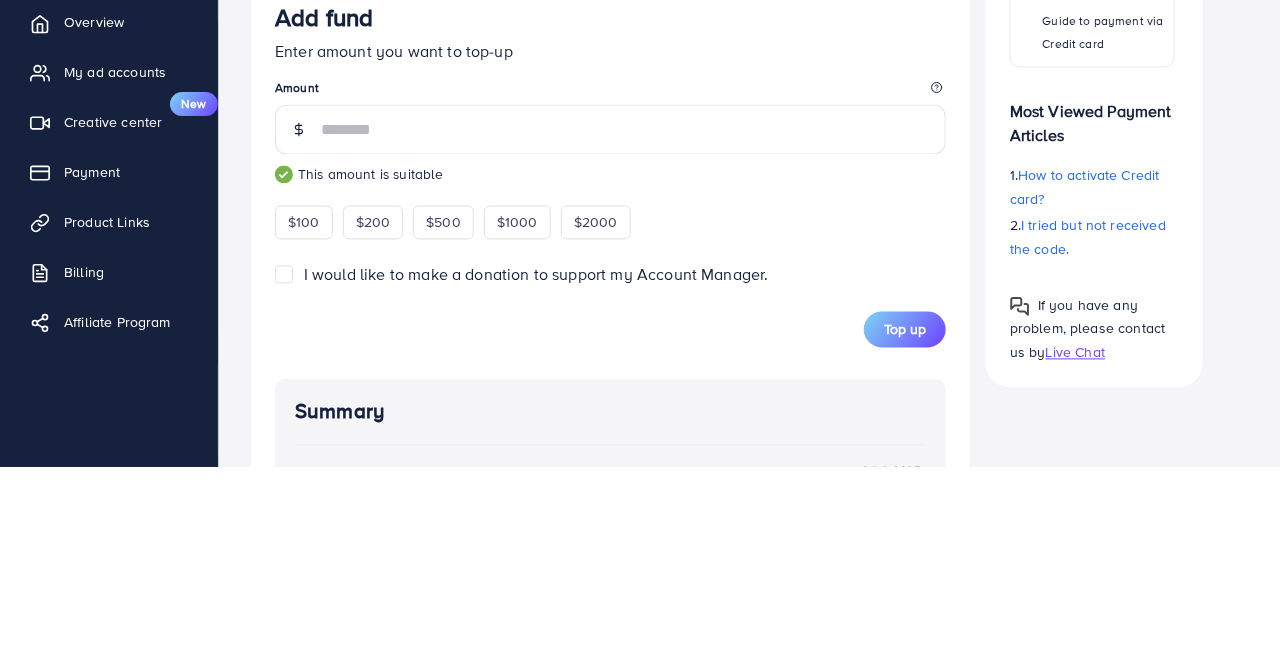 type on "***" 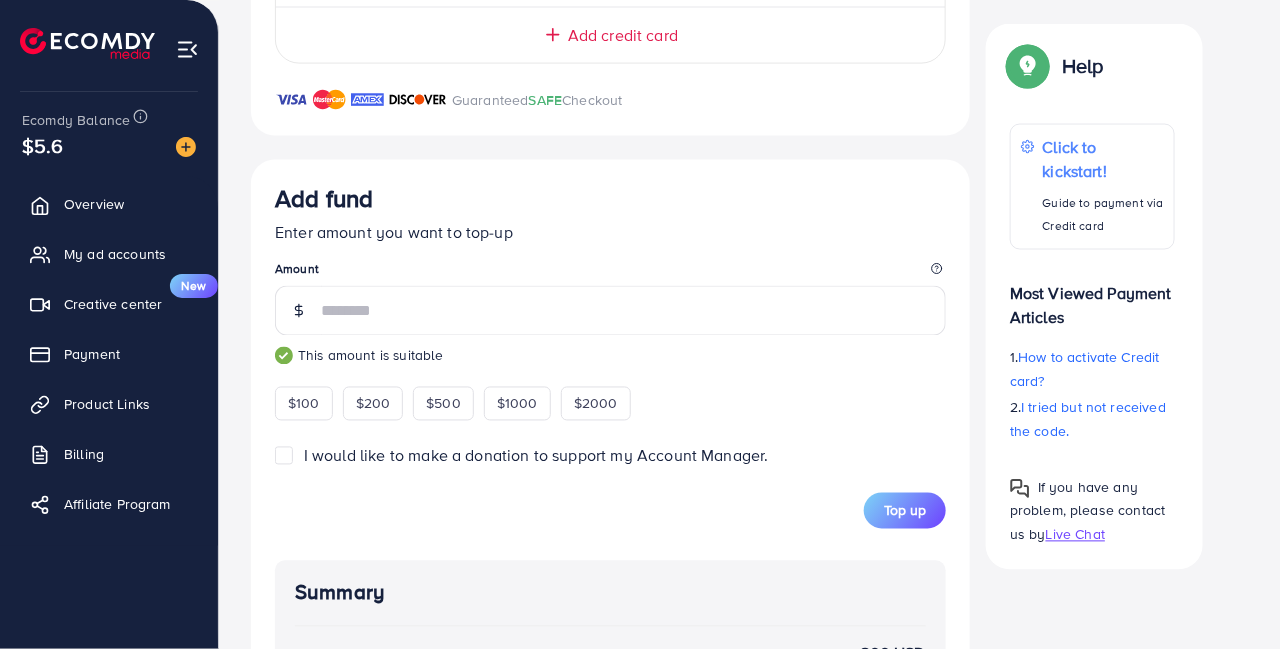 click on "Top up" at bounding box center [905, 511] 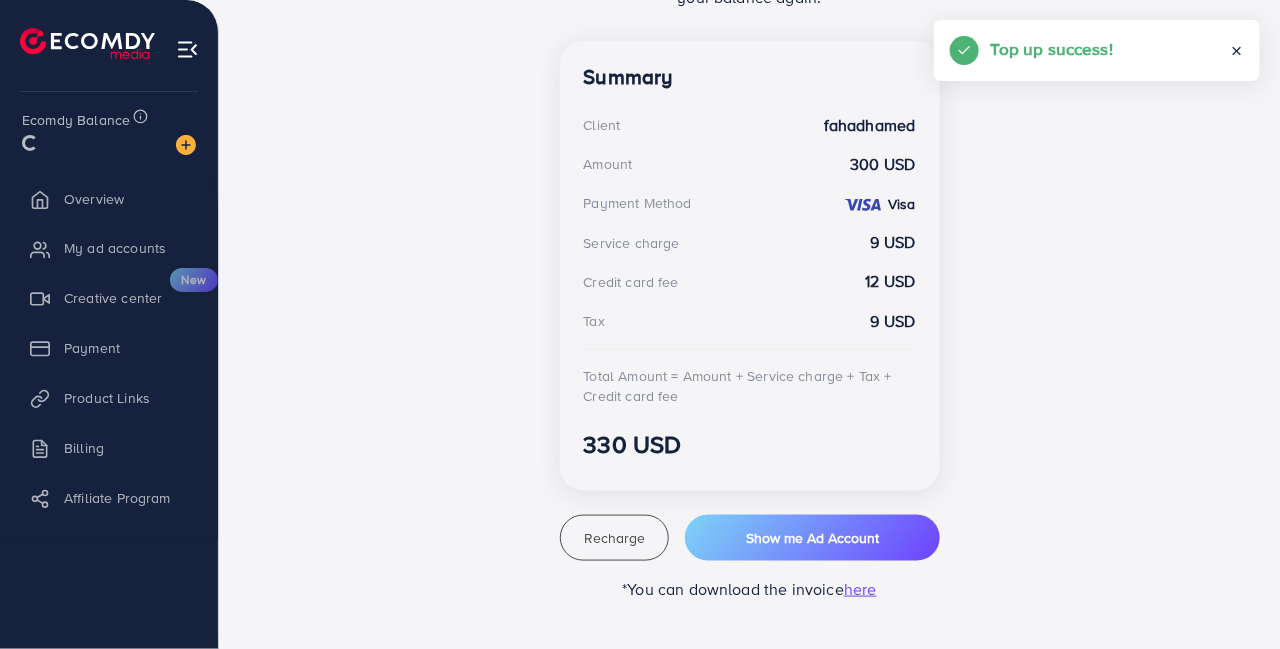 scroll, scrollTop: 540, scrollLeft: 0, axis: vertical 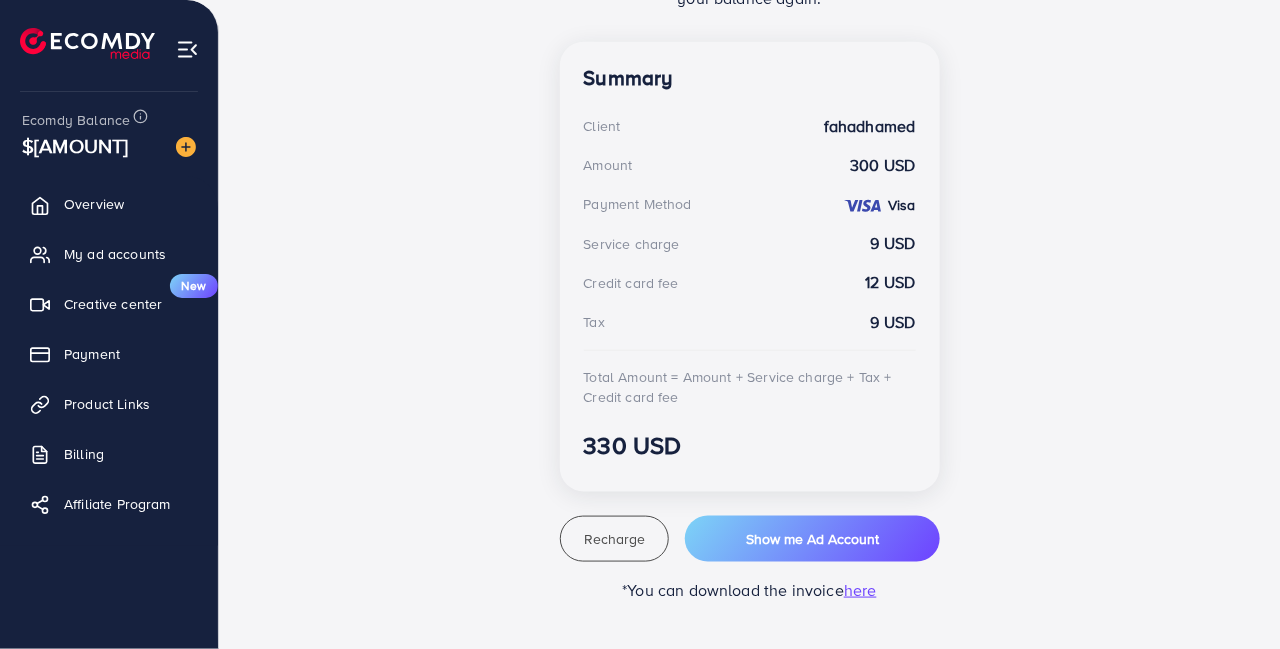 click on "Payment" at bounding box center (109, 354) 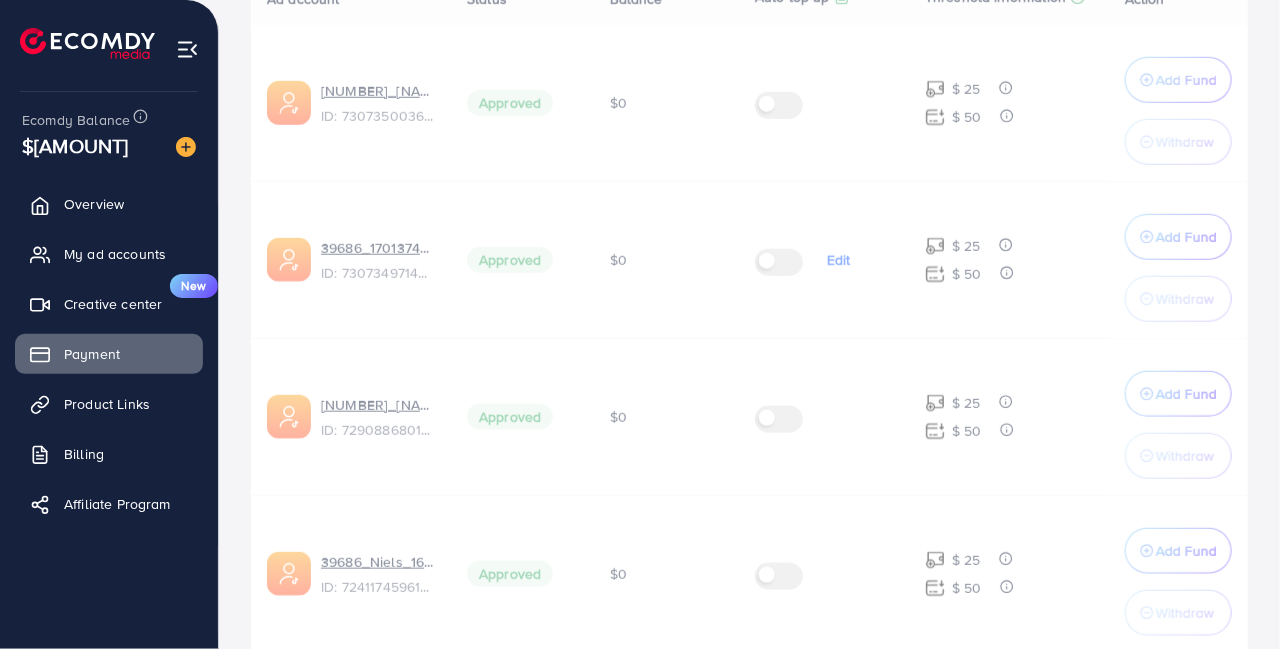 scroll, scrollTop: 0, scrollLeft: 0, axis: both 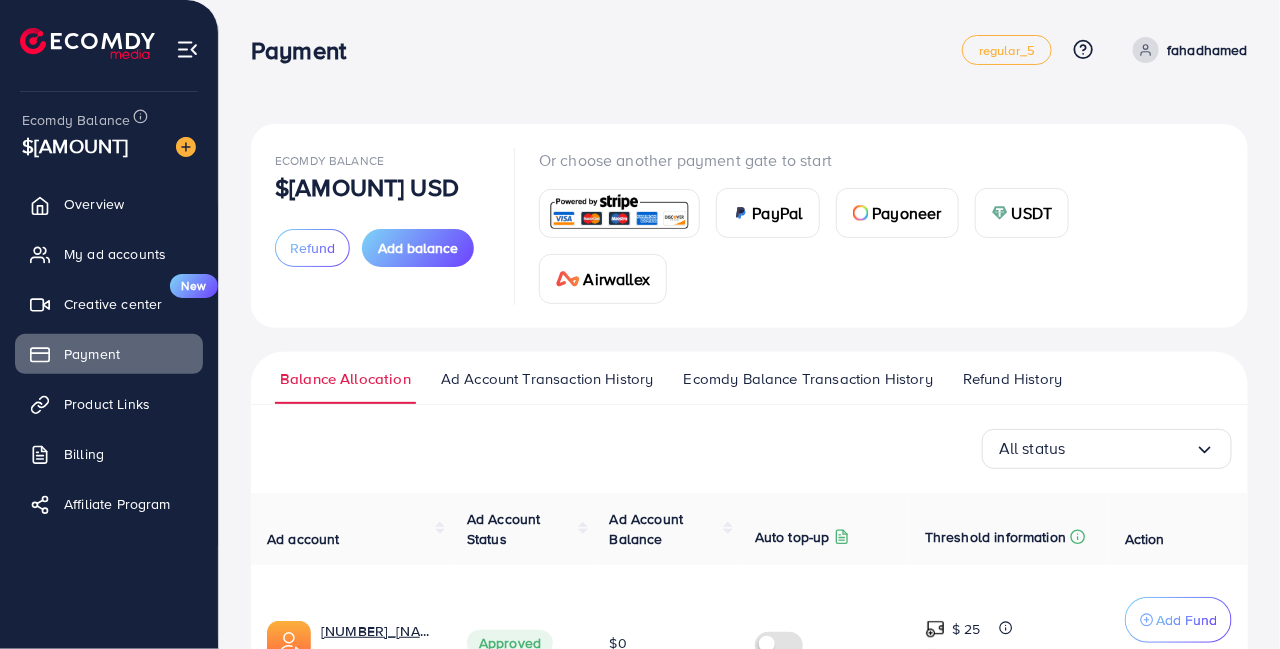 click on "Add balance" at bounding box center (418, 248) 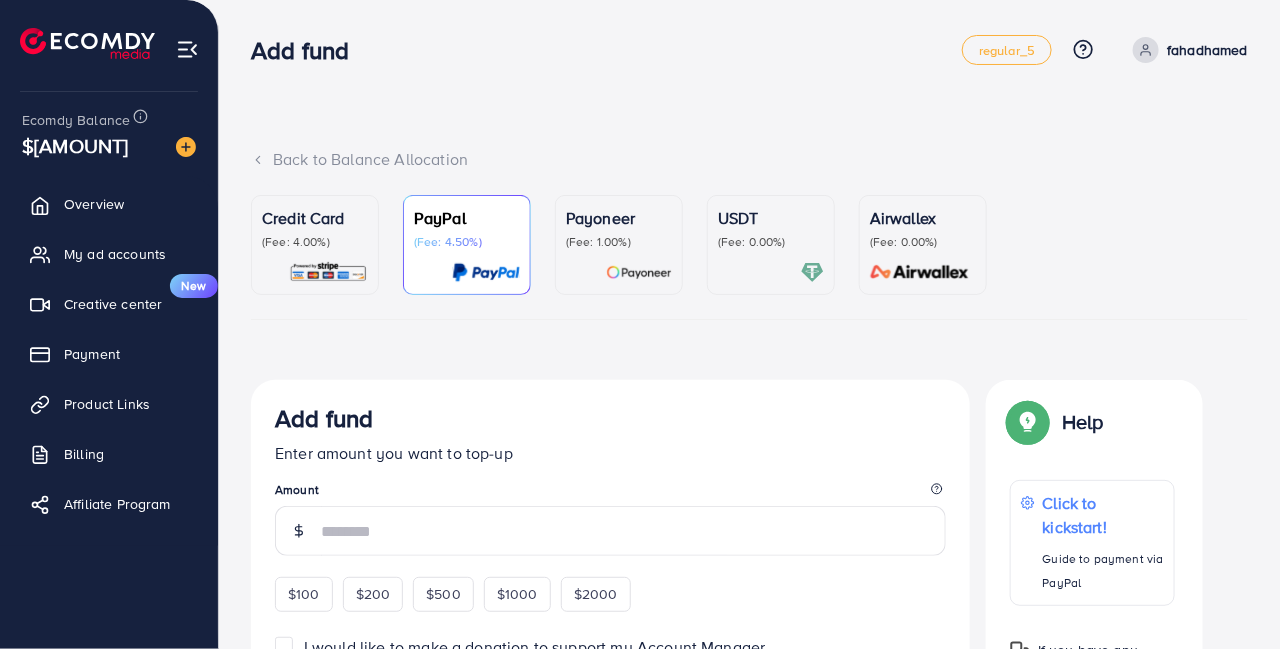 click on "(Fee: 4.00%)" at bounding box center [315, 242] 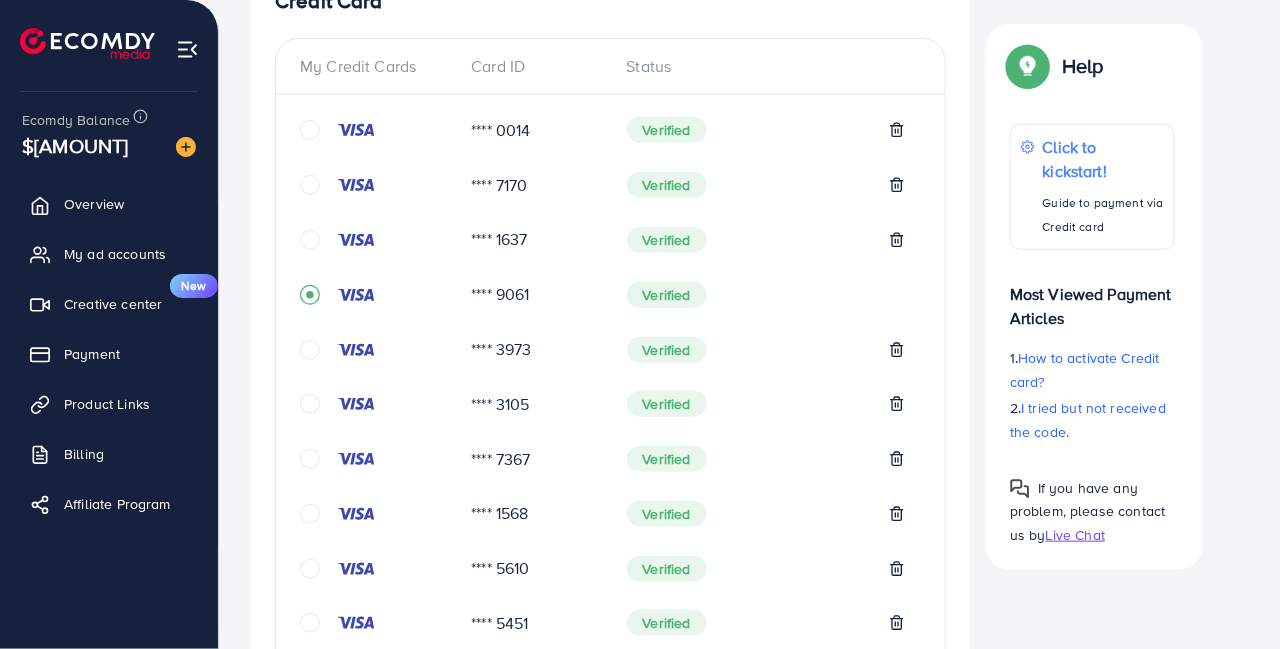 scroll, scrollTop: 412, scrollLeft: 0, axis: vertical 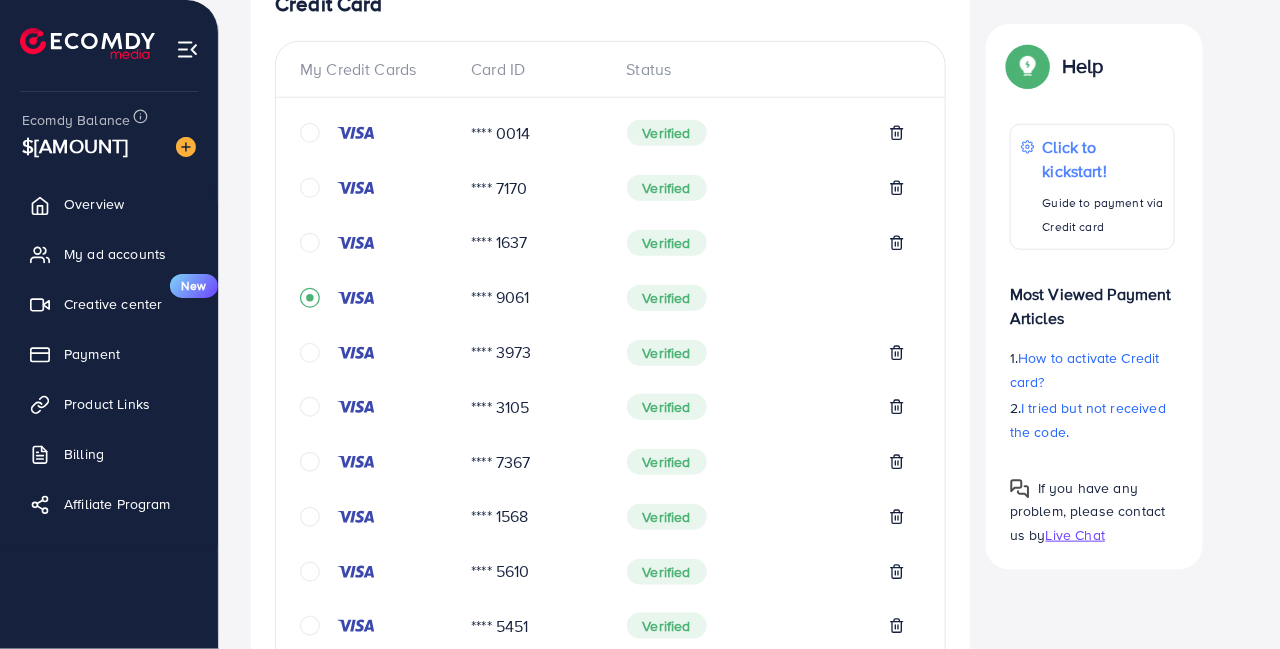 click 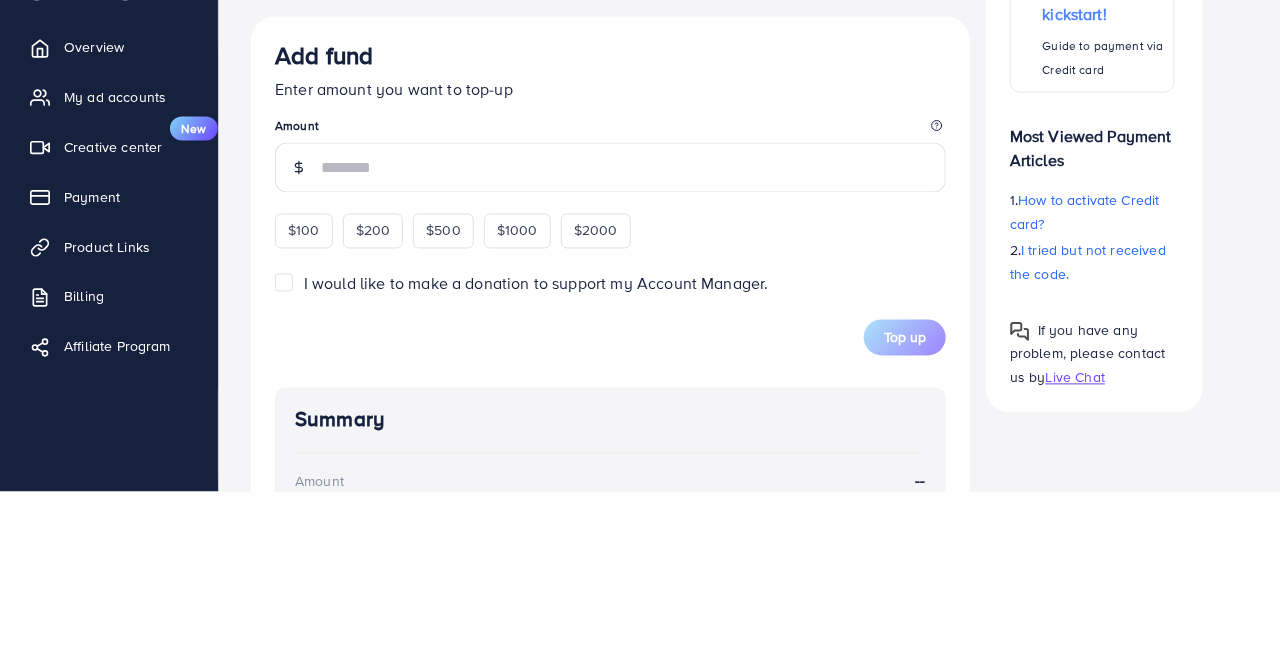 scroll, scrollTop: 1053, scrollLeft: 0, axis: vertical 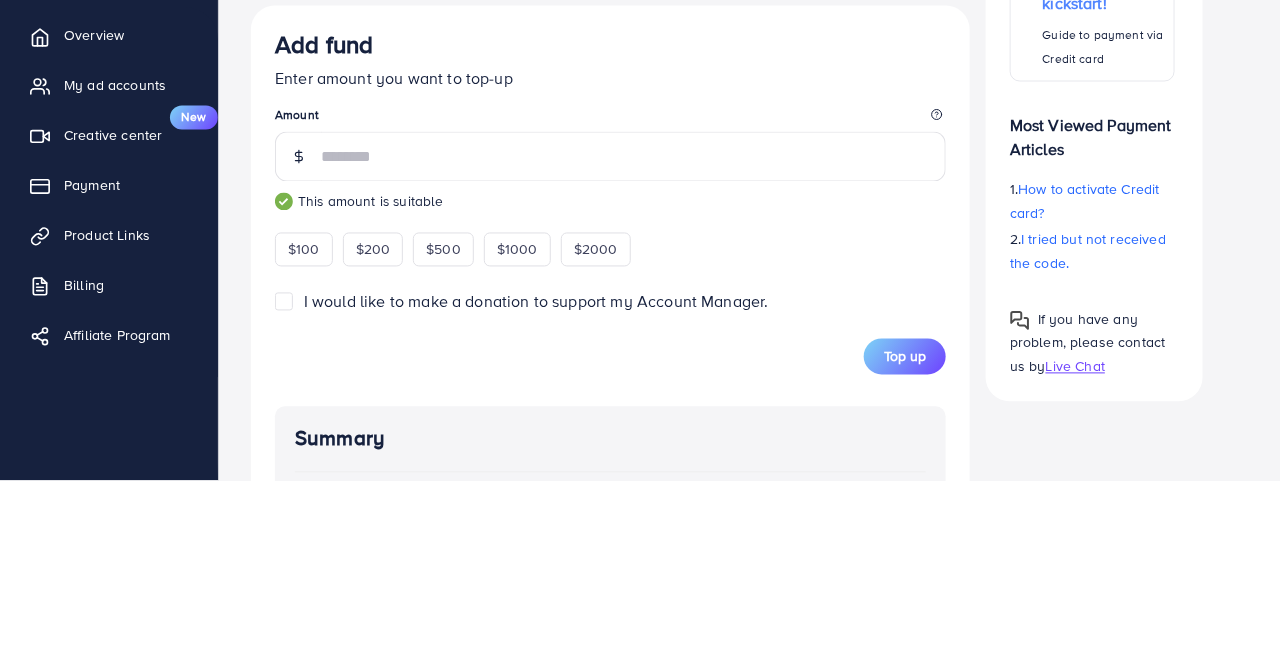 type on "***" 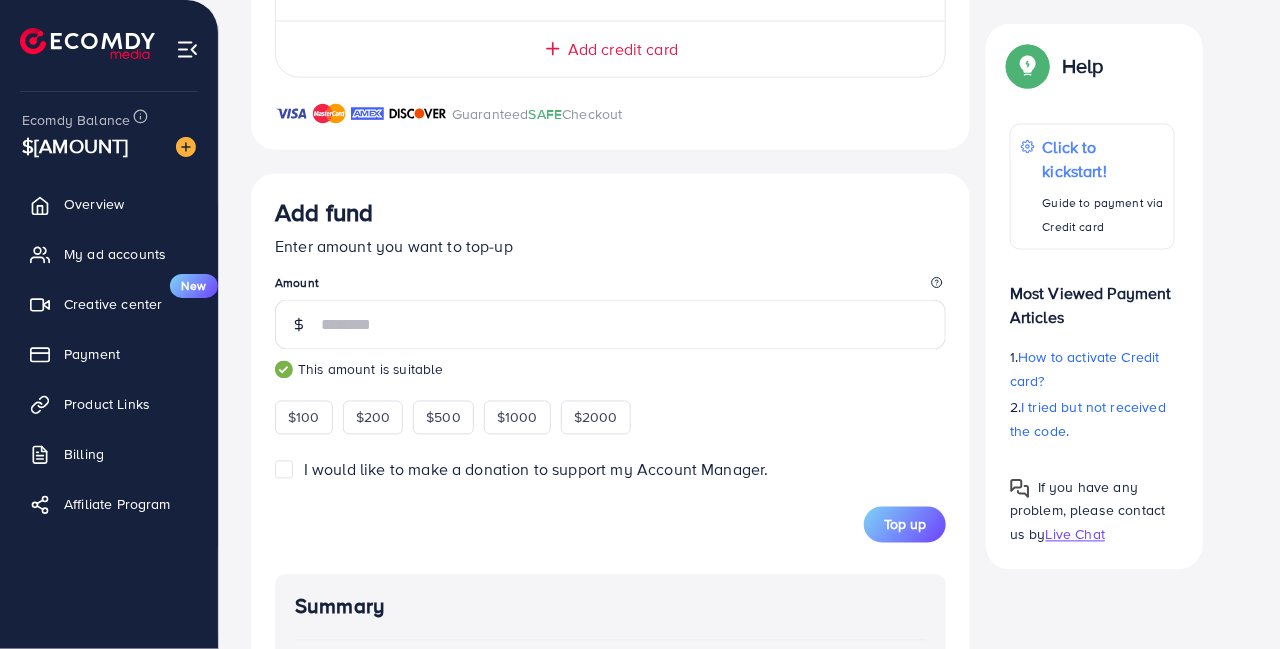 click on "Top up" at bounding box center (905, 525) 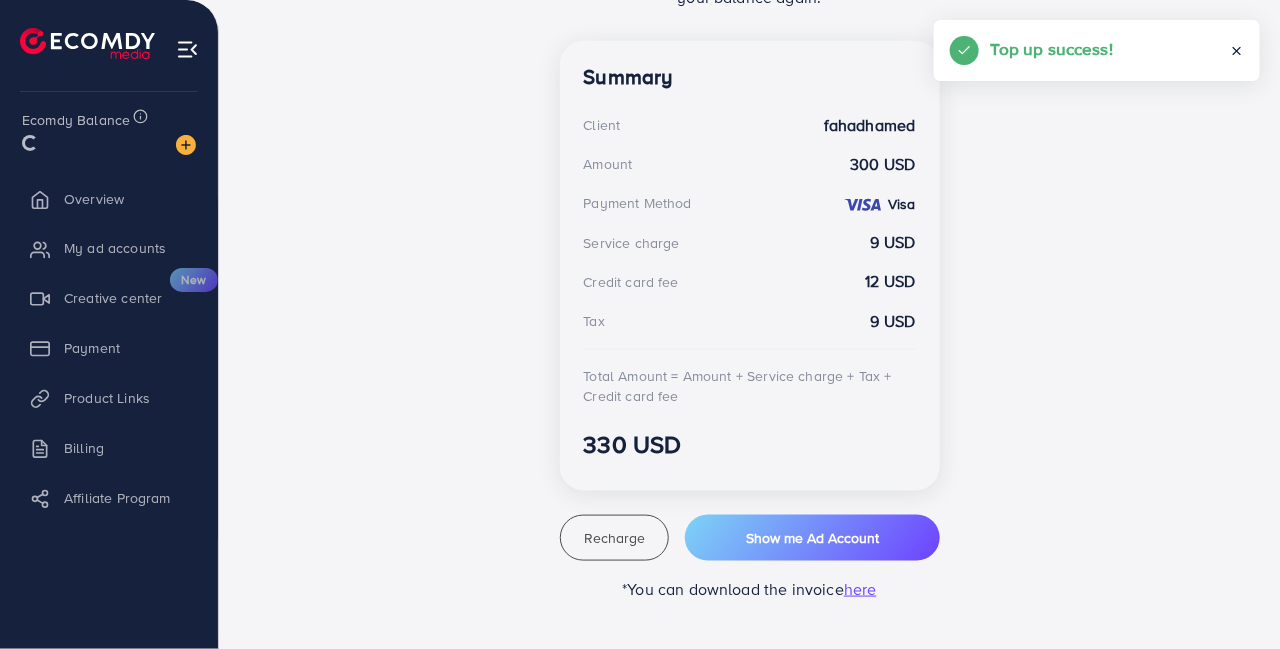 scroll, scrollTop: 540, scrollLeft: 0, axis: vertical 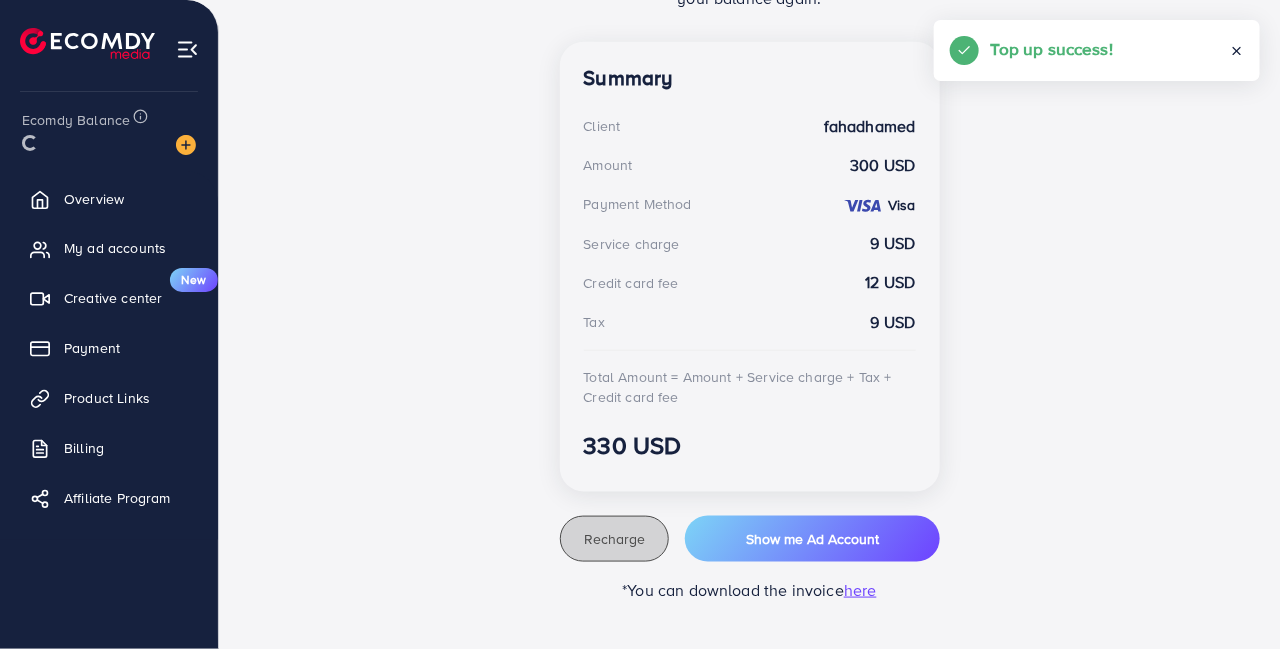 click on "Recharge" at bounding box center (614, 539) 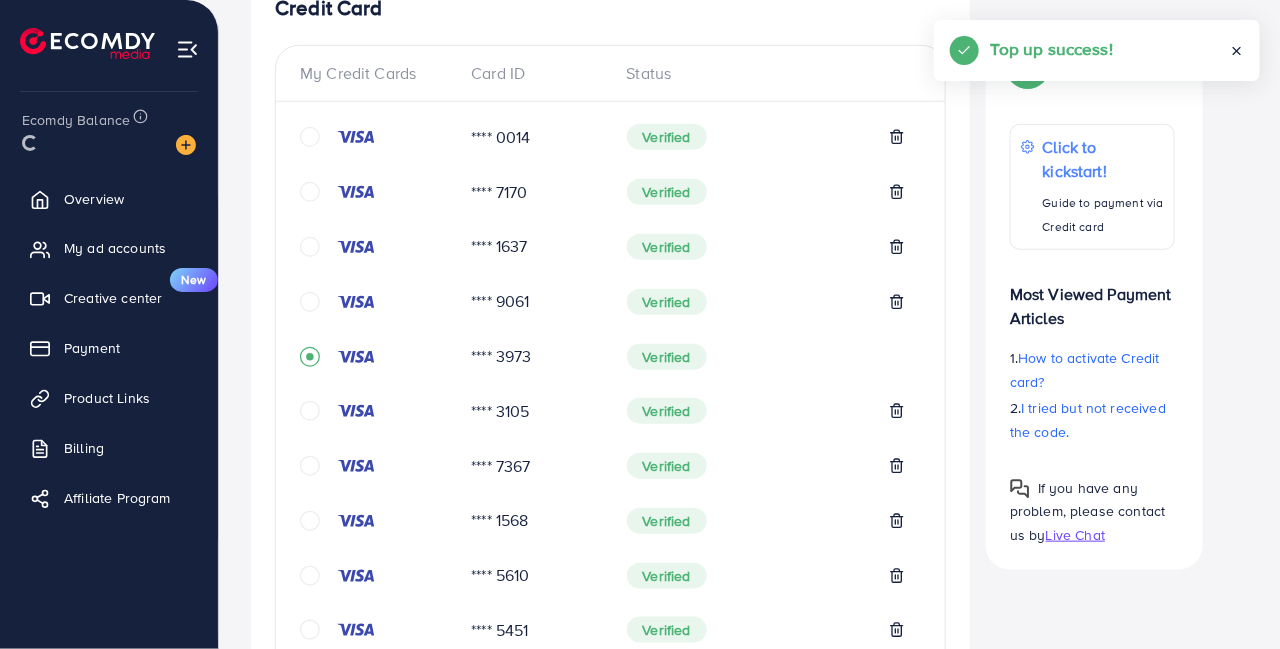 scroll, scrollTop: 407, scrollLeft: 0, axis: vertical 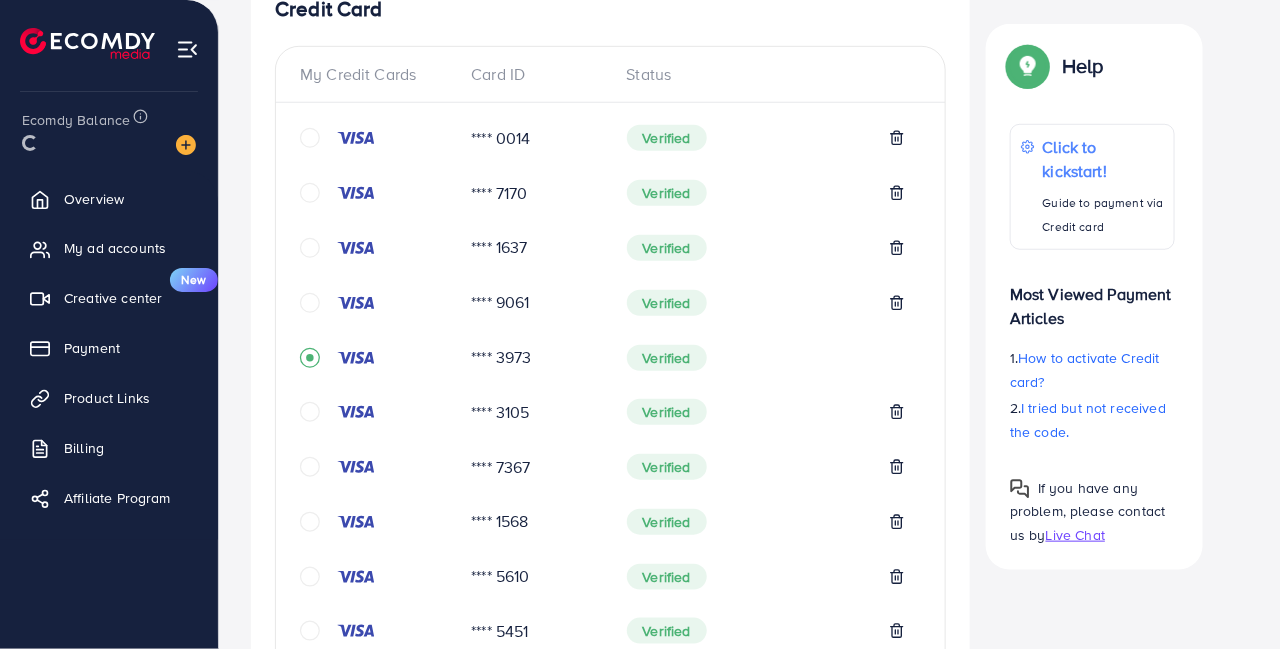 click 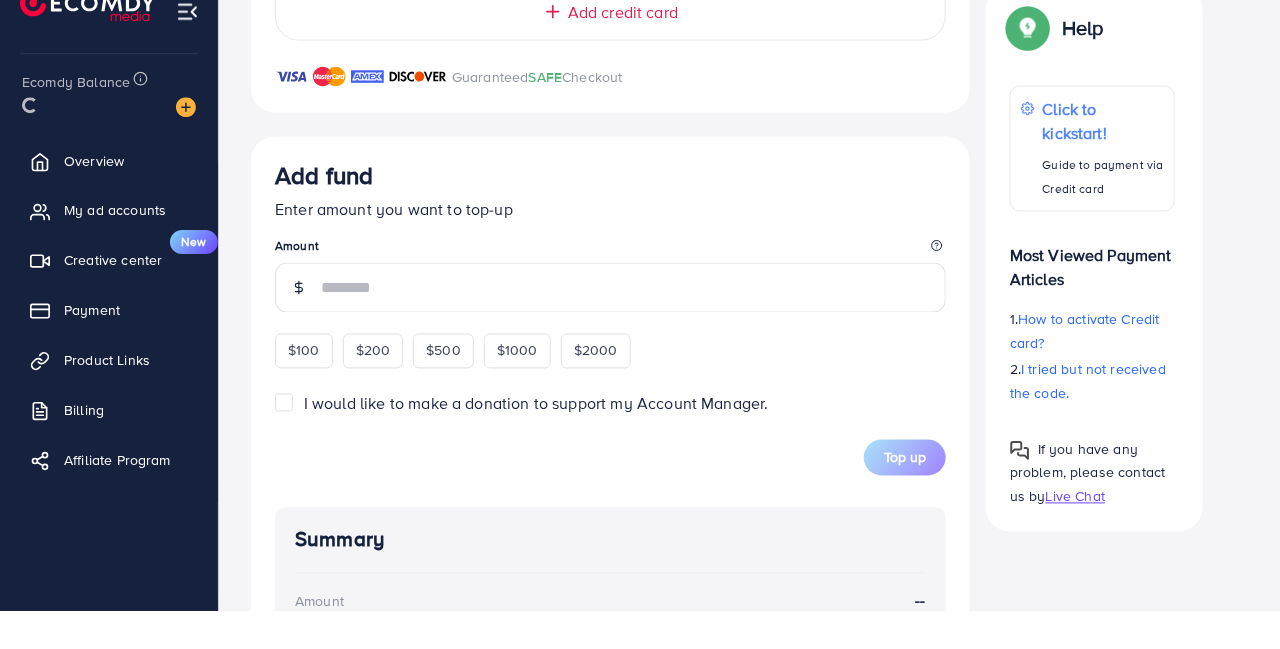 scroll, scrollTop: 1053, scrollLeft: 0, axis: vertical 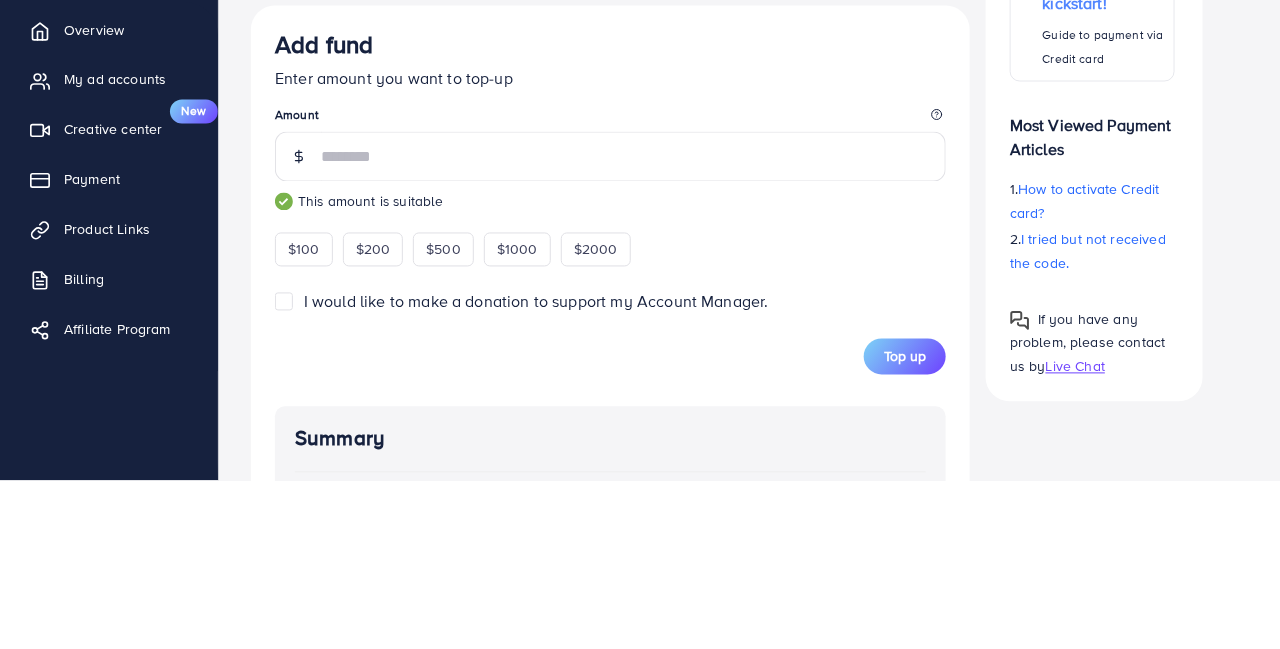 type on "***" 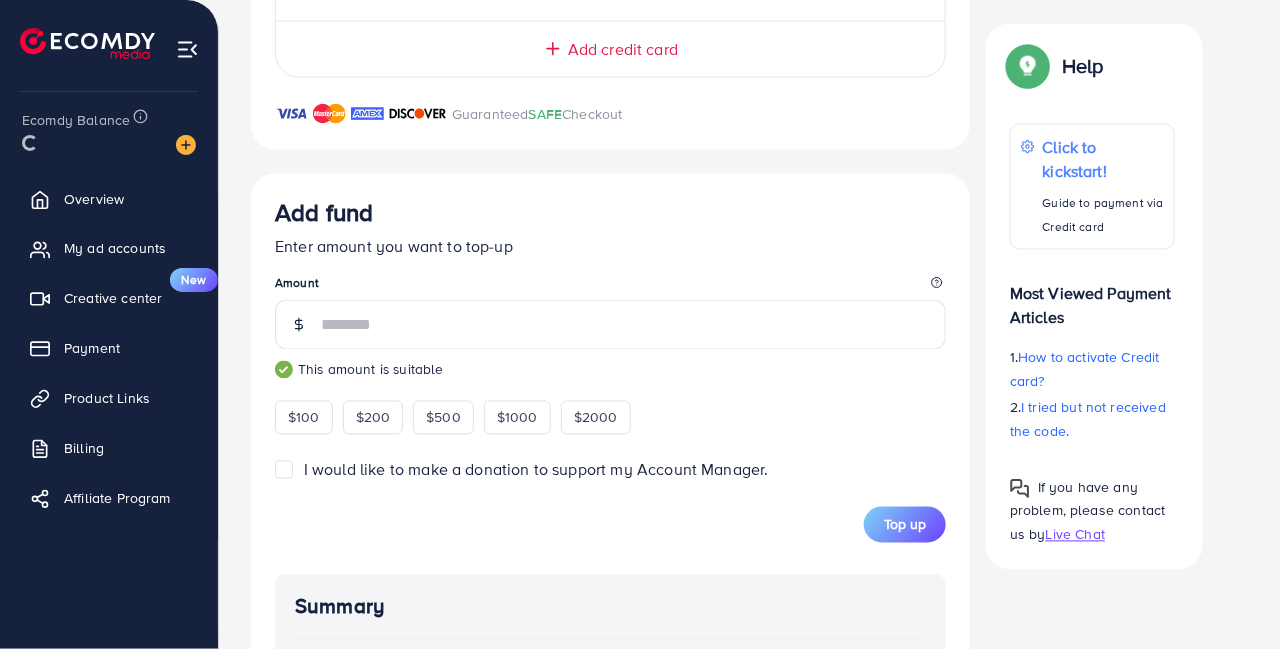 click on "Top up" at bounding box center [905, 525] 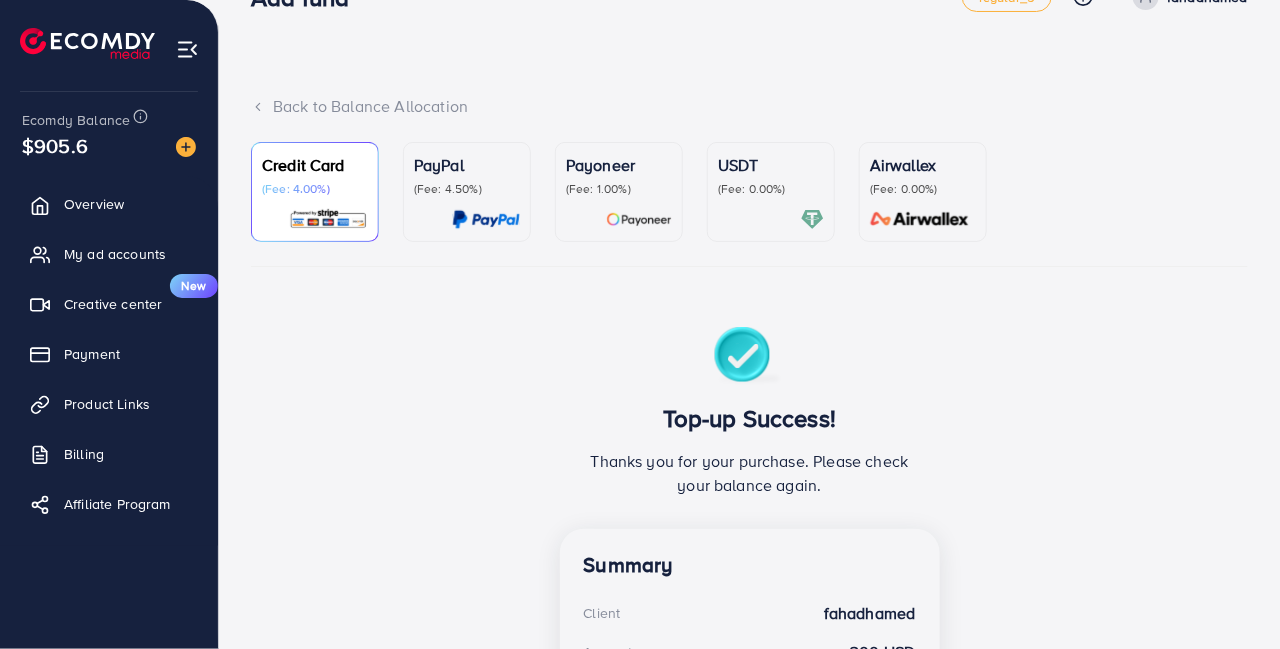 scroll, scrollTop: 0, scrollLeft: 0, axis: both 